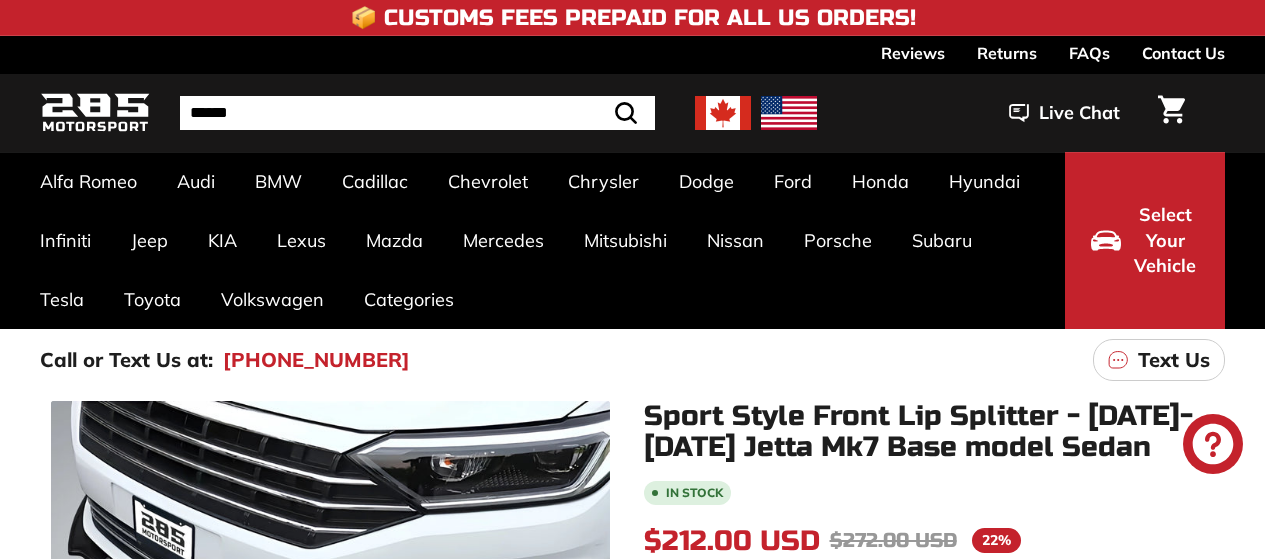 scroll, scrollTop: 400, scrollLeft: 0, axis: vertical 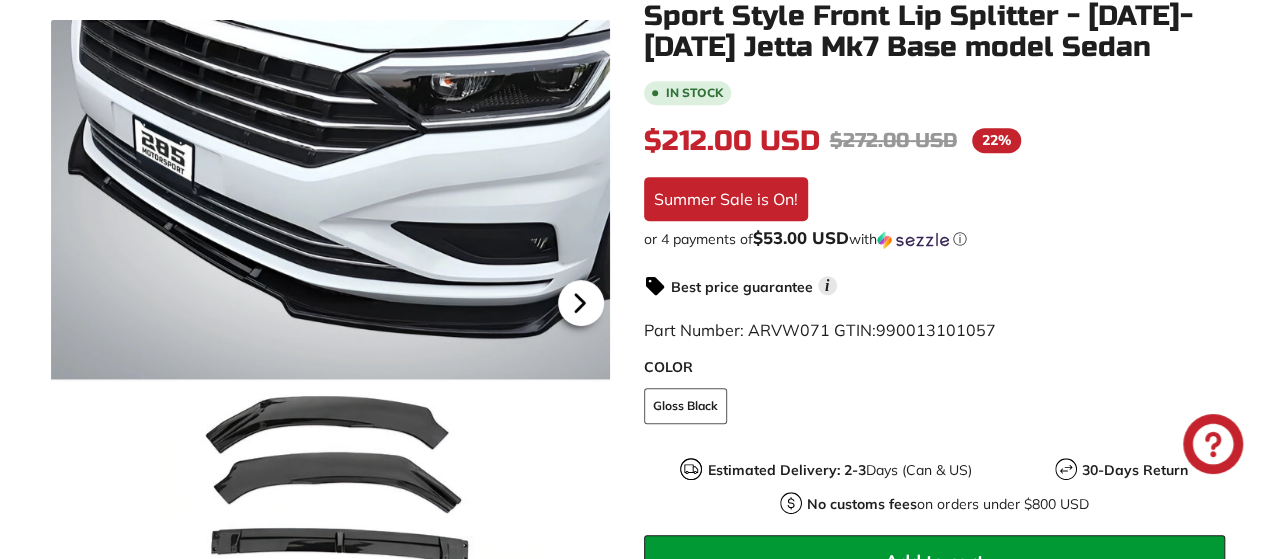 click 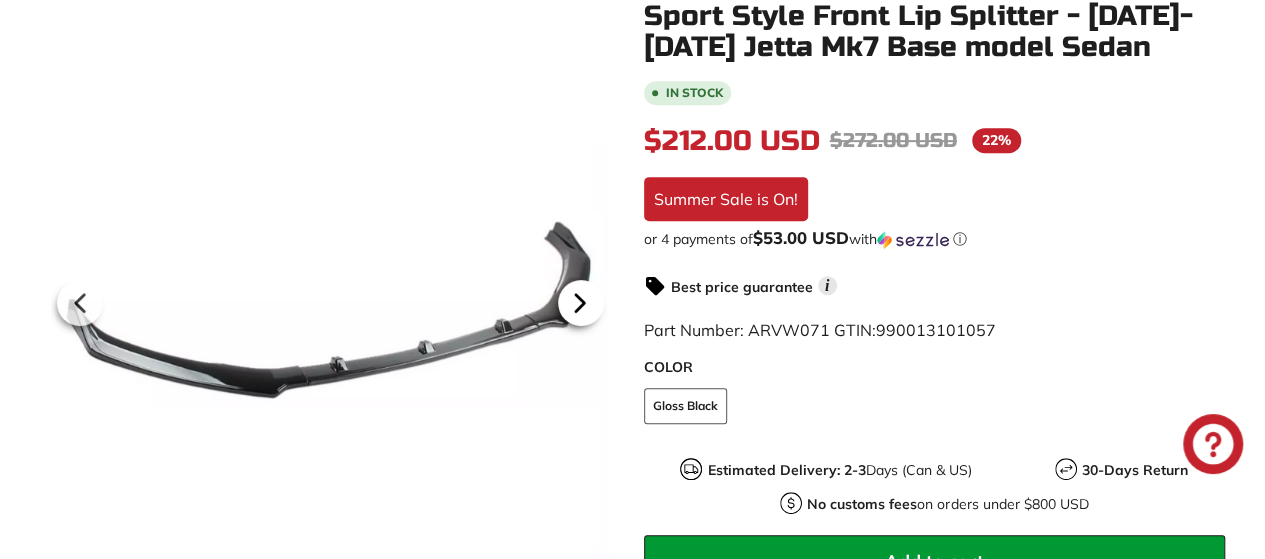 click 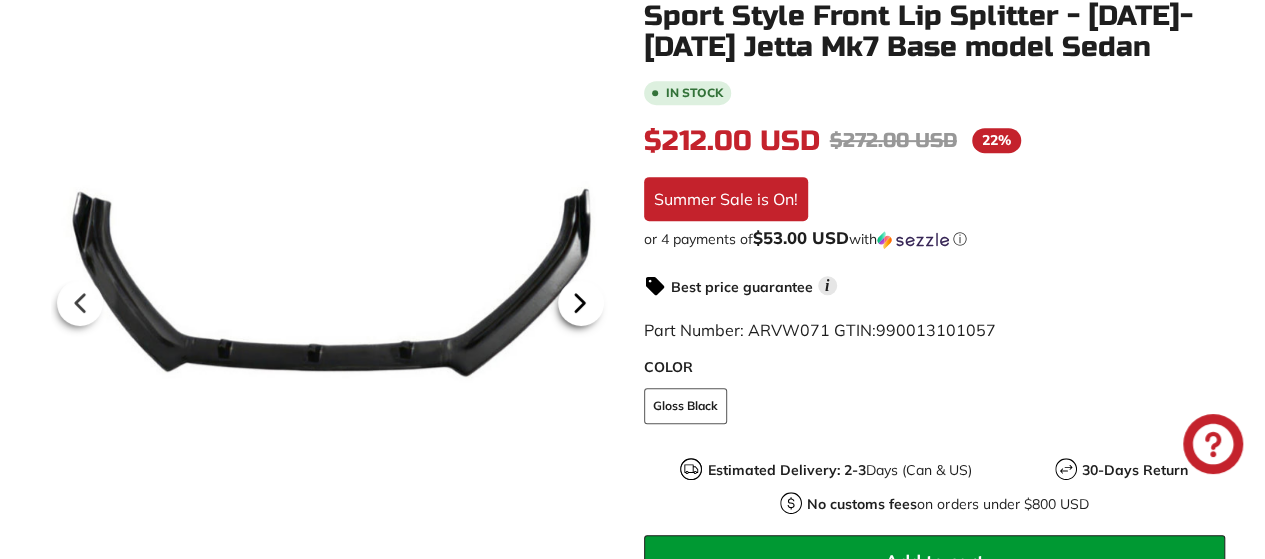click 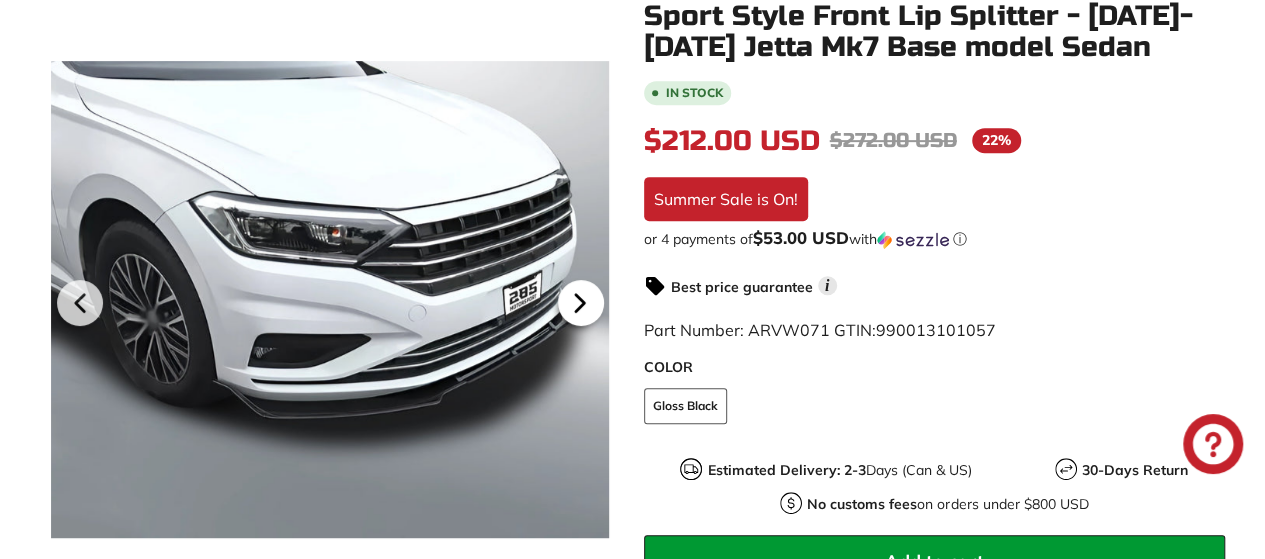 click 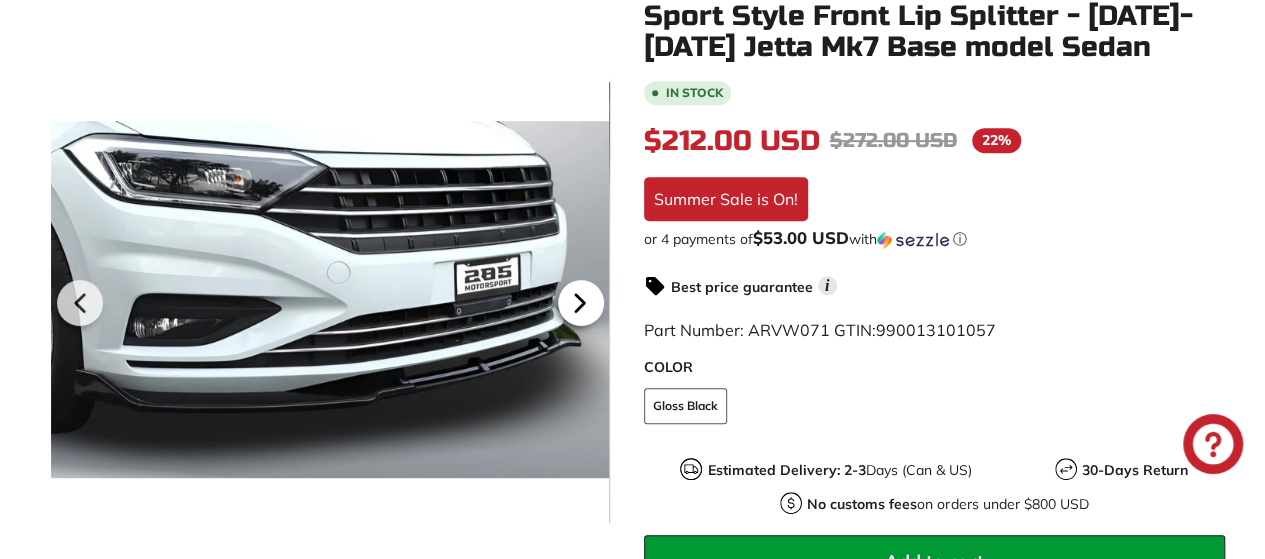 click 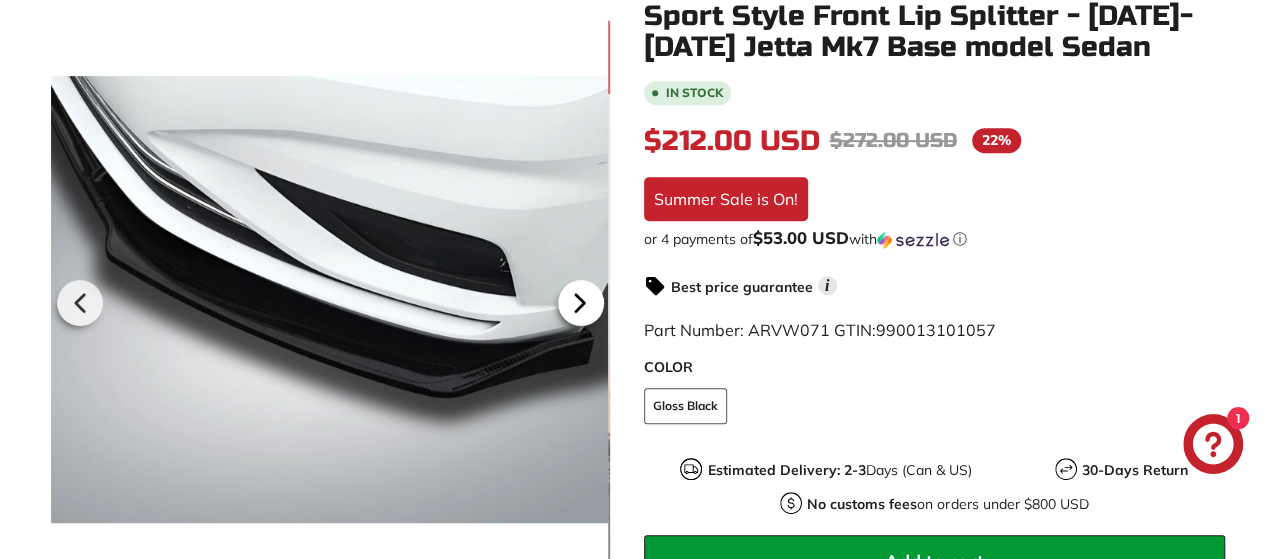 click 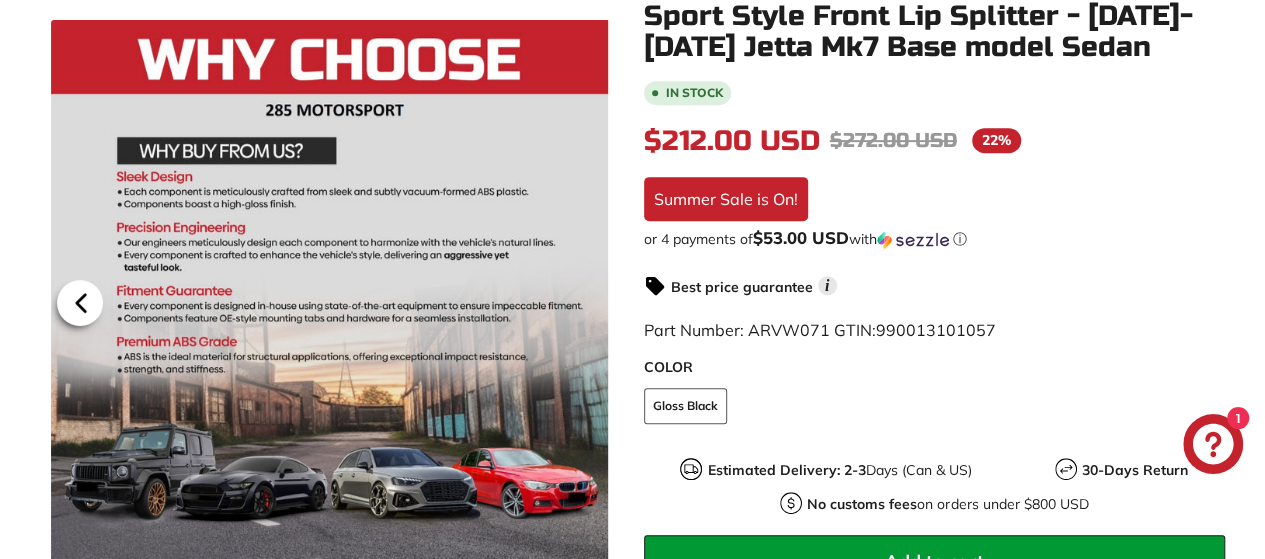 click at bounding box center (80, 303) 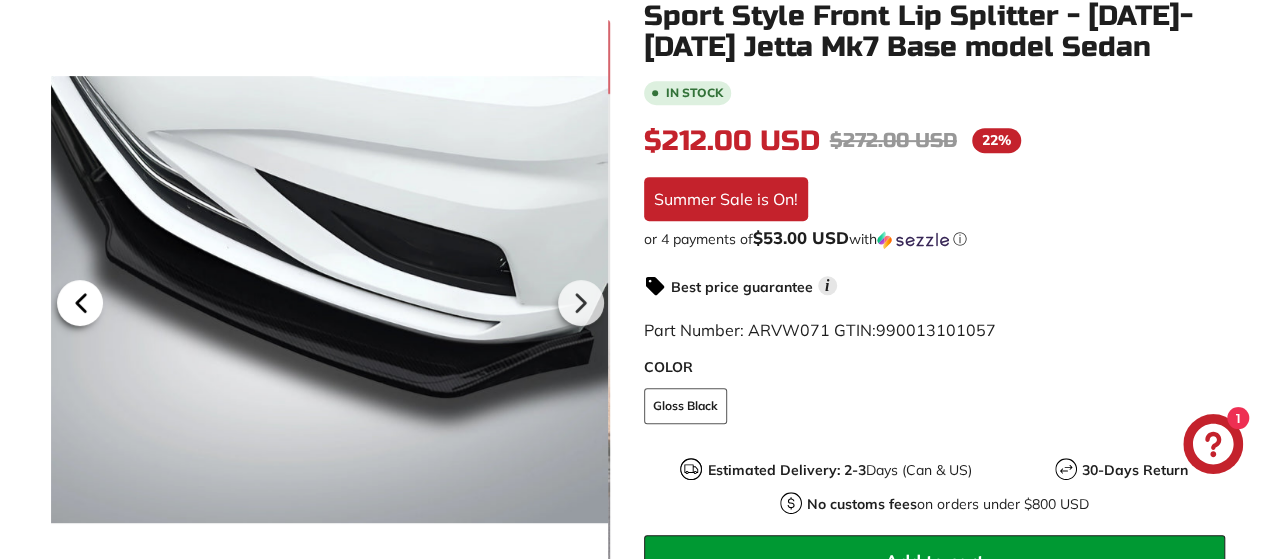 click at bounding box center (80, 303) 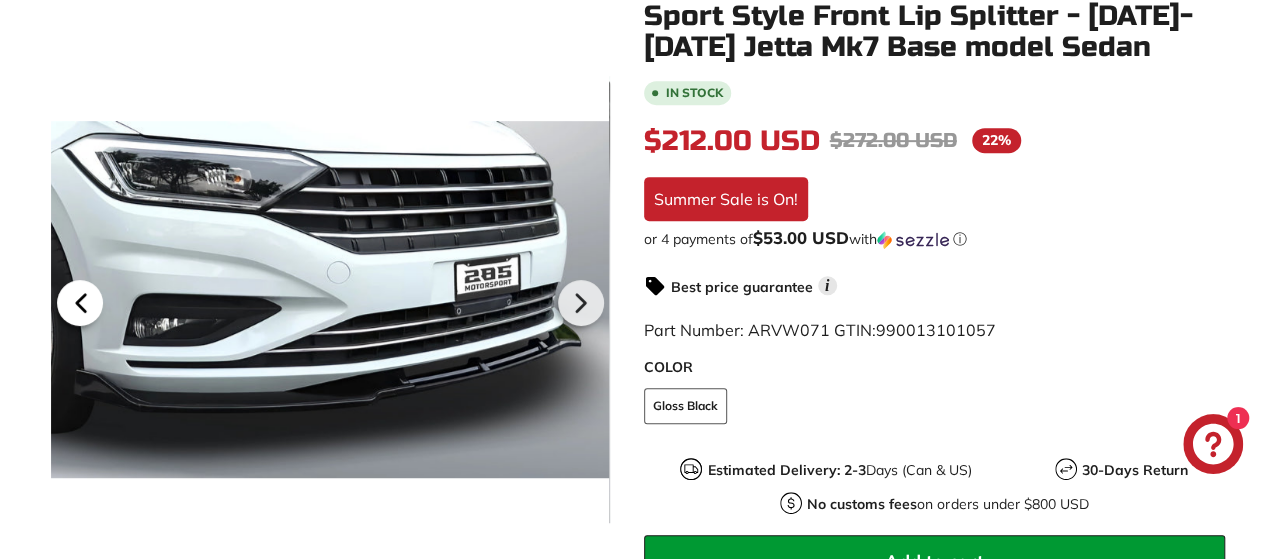 click at bounding box center (80, 303) 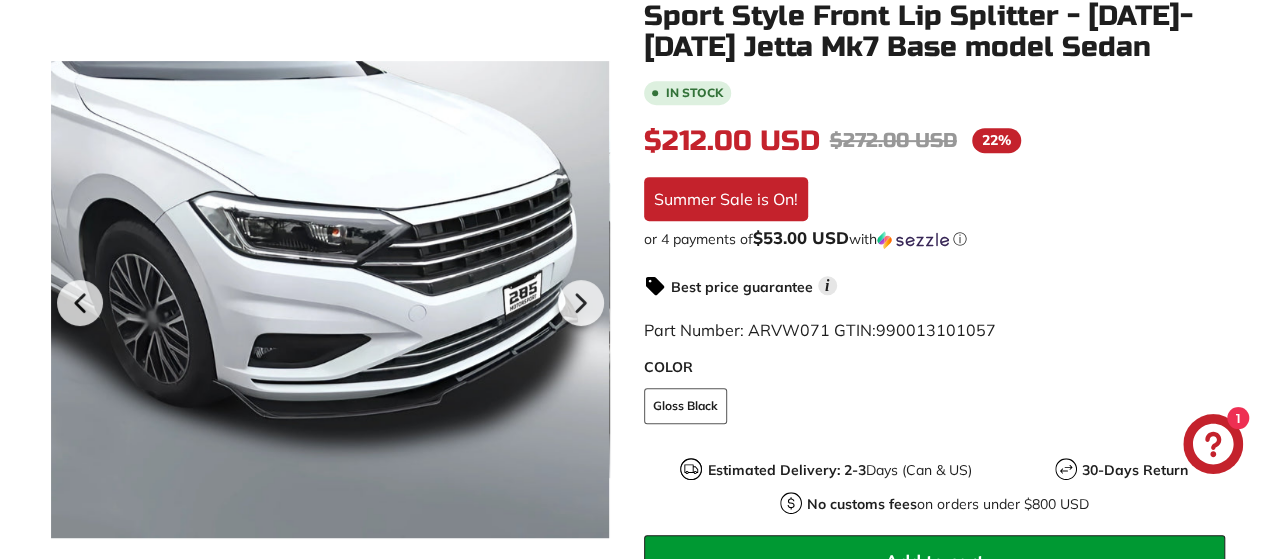 click at bounding box center (330, 299) 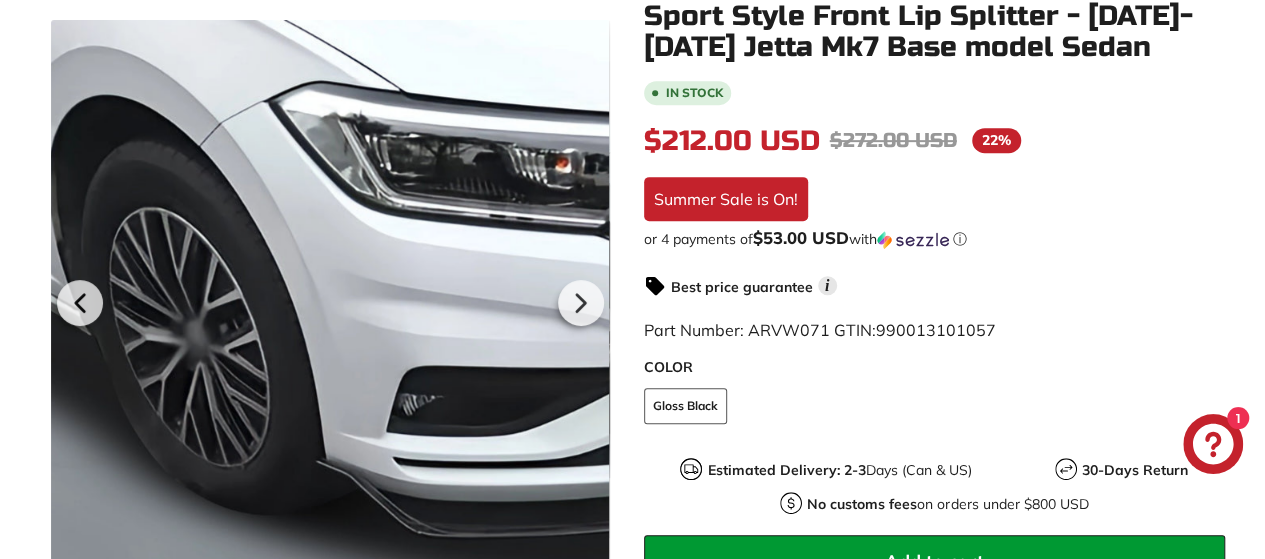 click at bounding box center (329, 299) 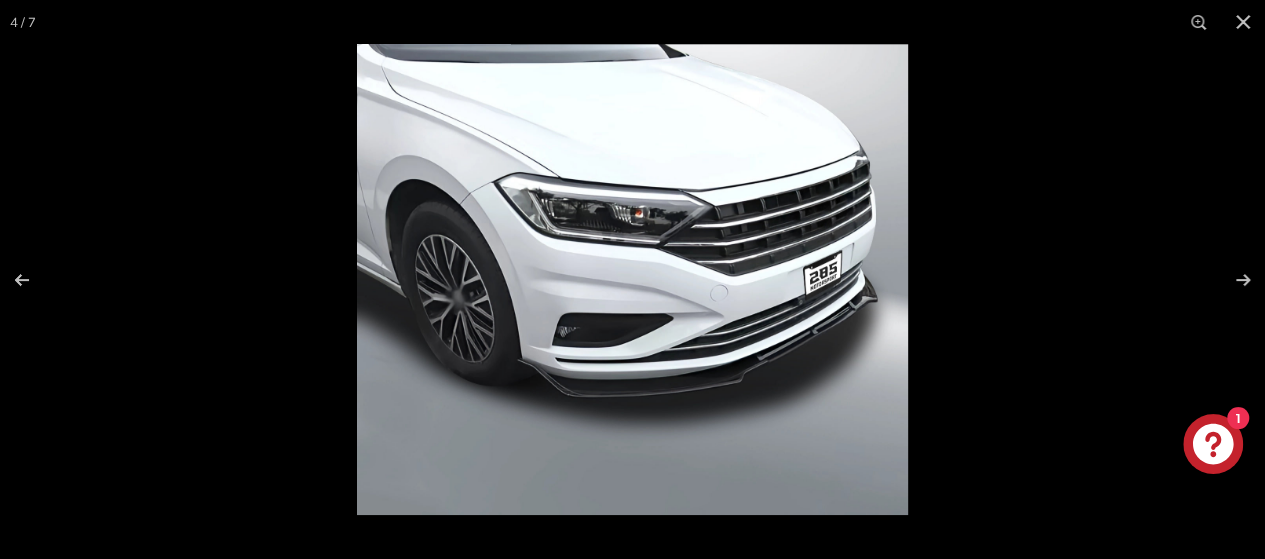 scroll, scrollTop: 500, scrollLeft: 0, axis: vertical 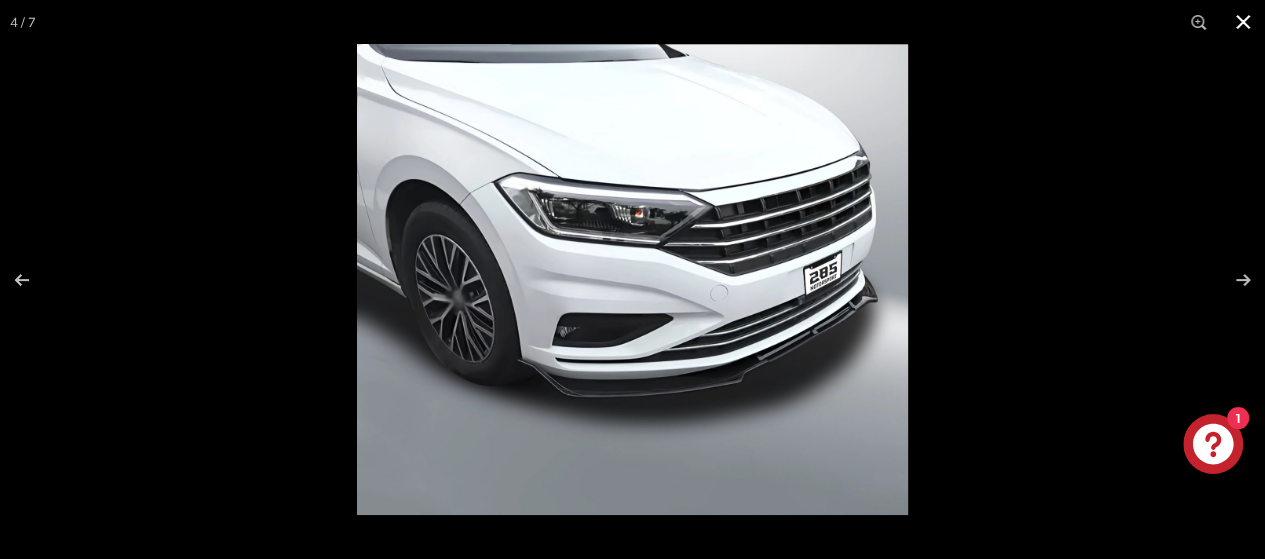 click at bounding box center (1243, 22) 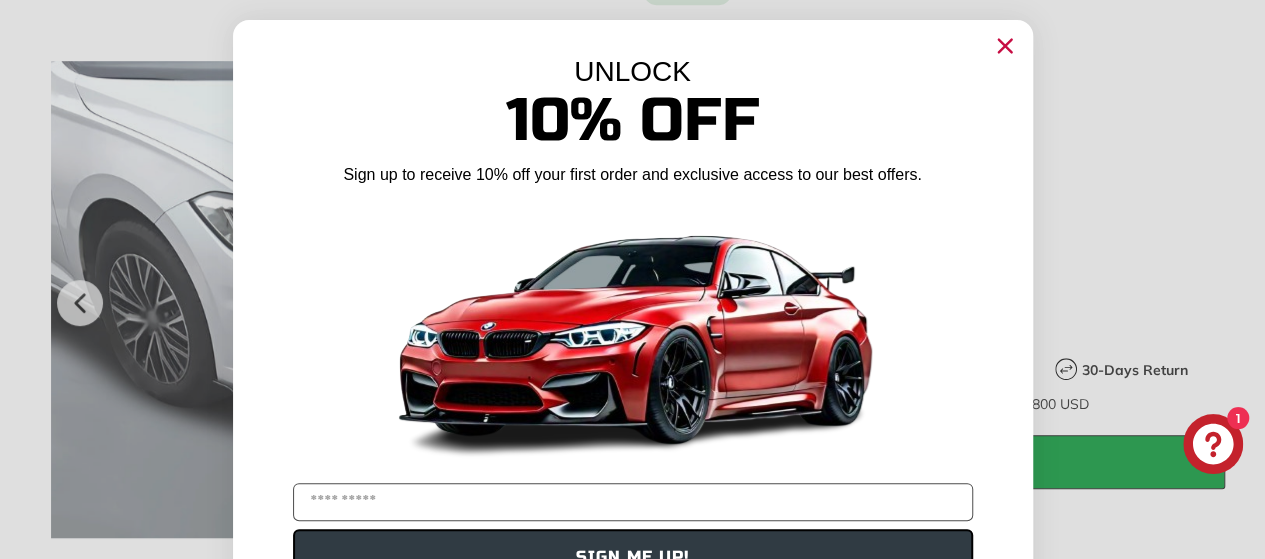 click 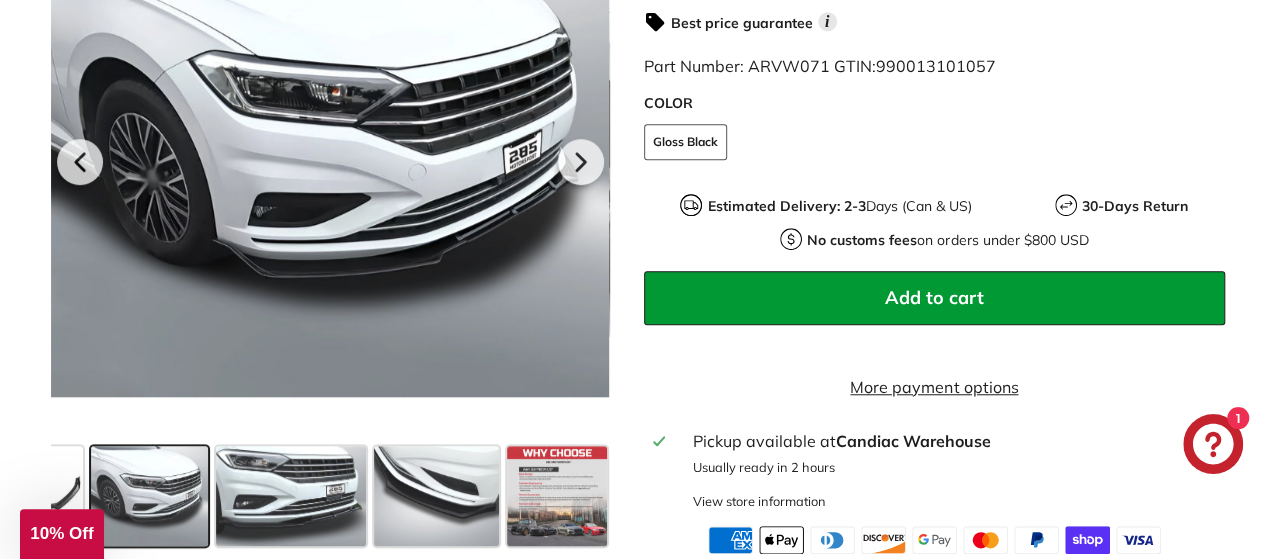 scroll, scrollTop: 1000, scrollLeft: 0, axis: vertical 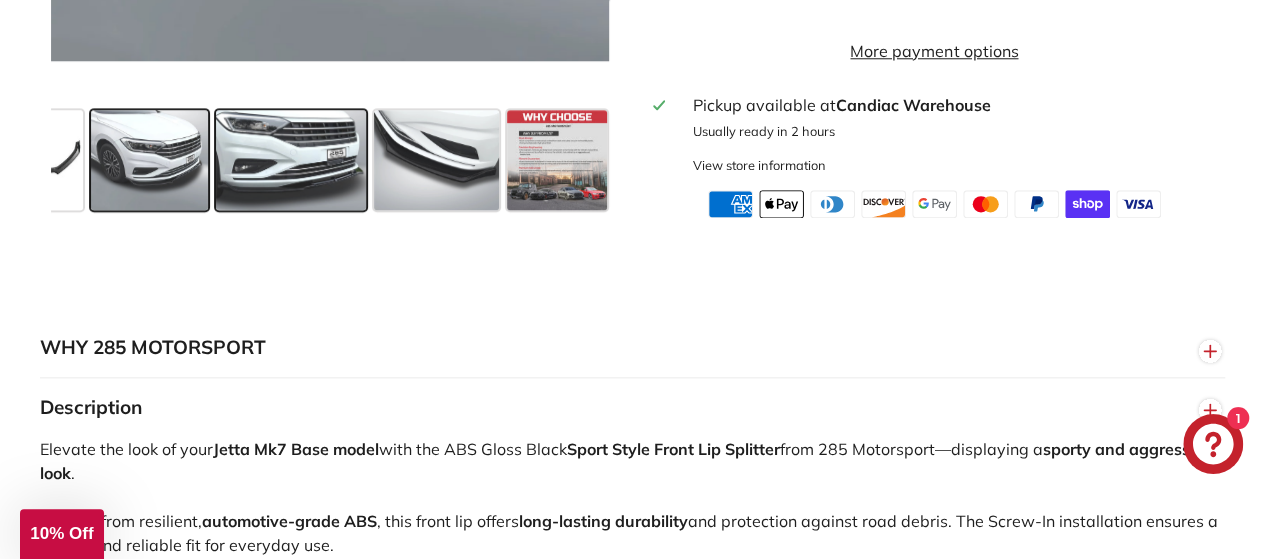 click at bounding box center [291, 160] 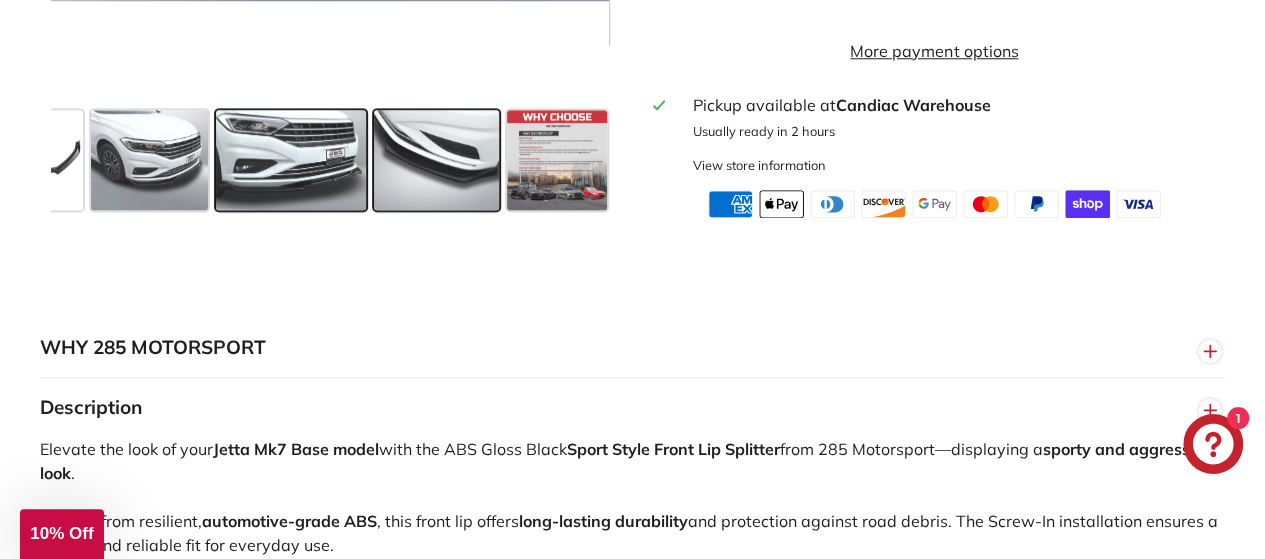 click at bounding box center (436, 160) 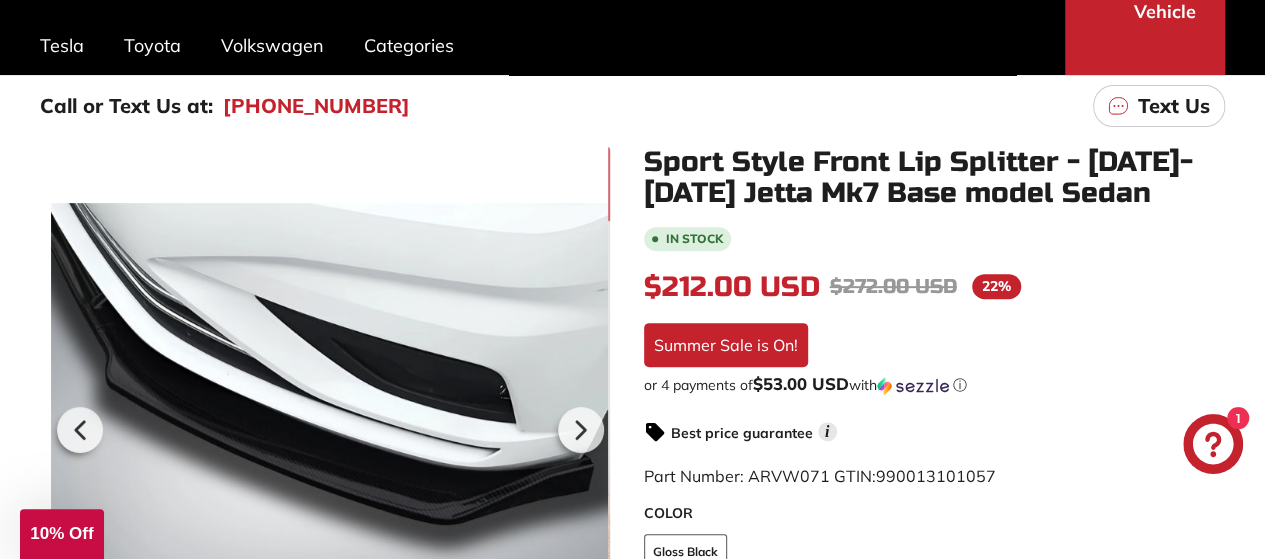 scroll, scrollTop: 100, scrollLeft: 0, axis: vertical 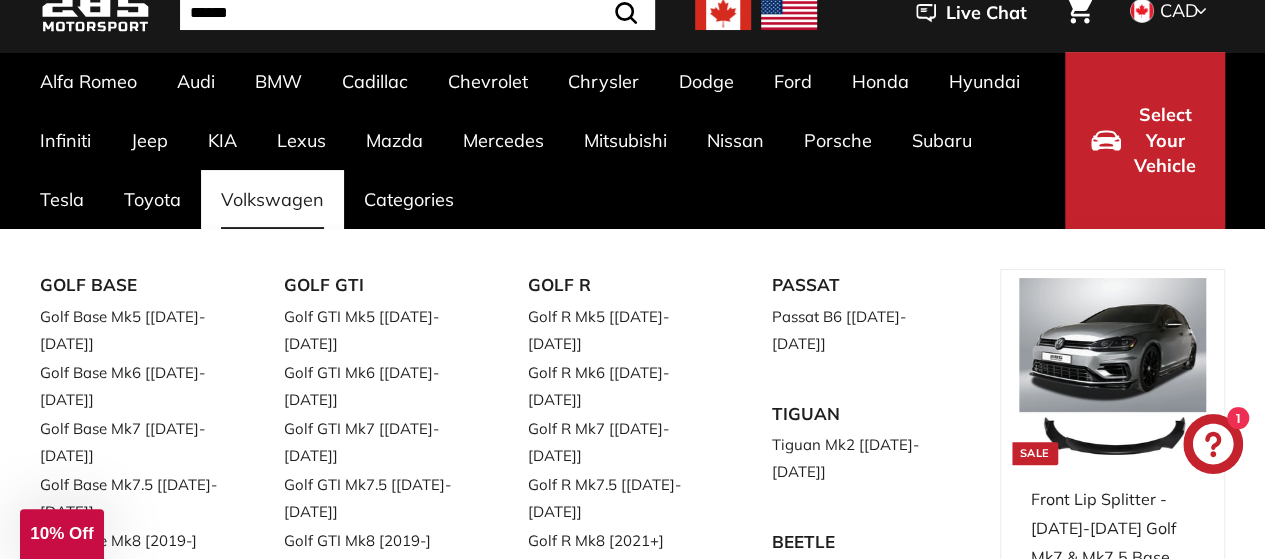 click on "Volkswagen" at bounding box center (272, 199) 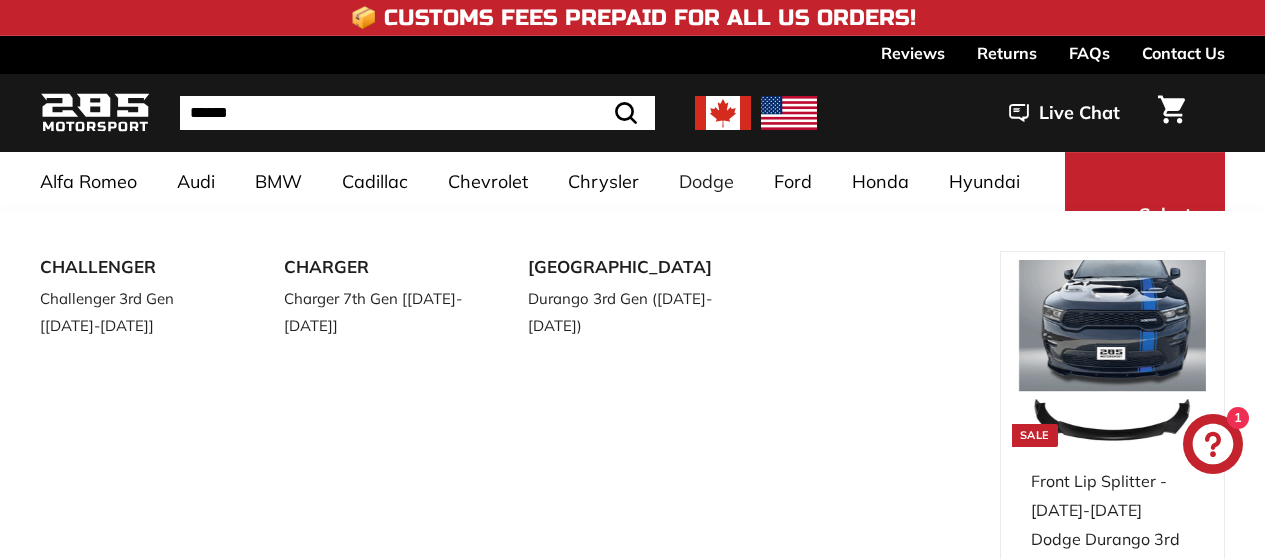 select on "**********" 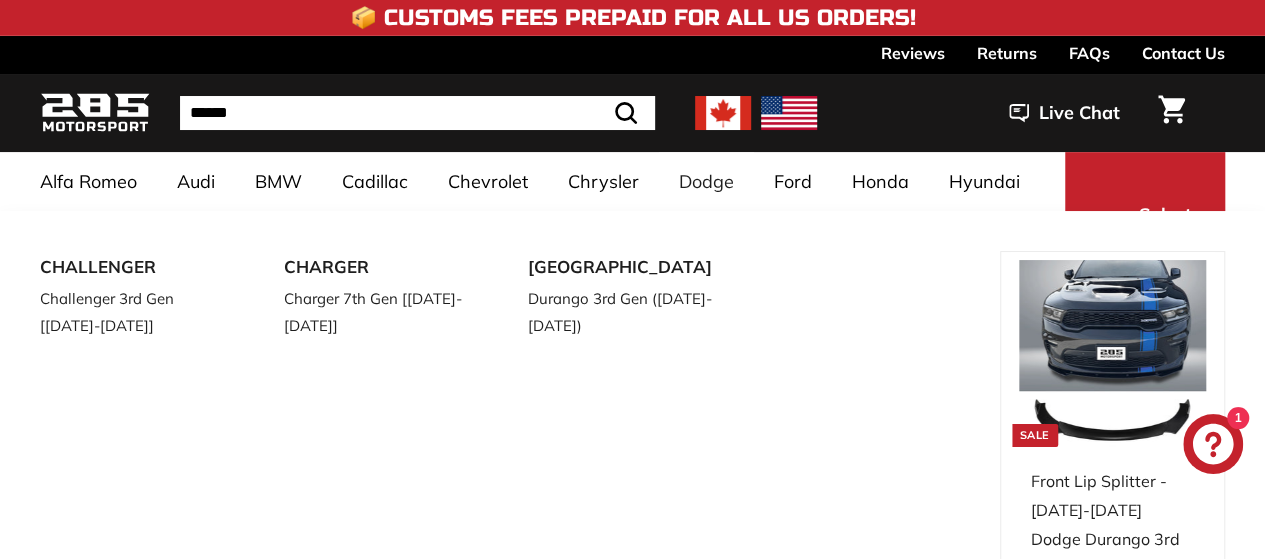 scroll, scrollTop: 0, scrollLeft: 0, axis: both 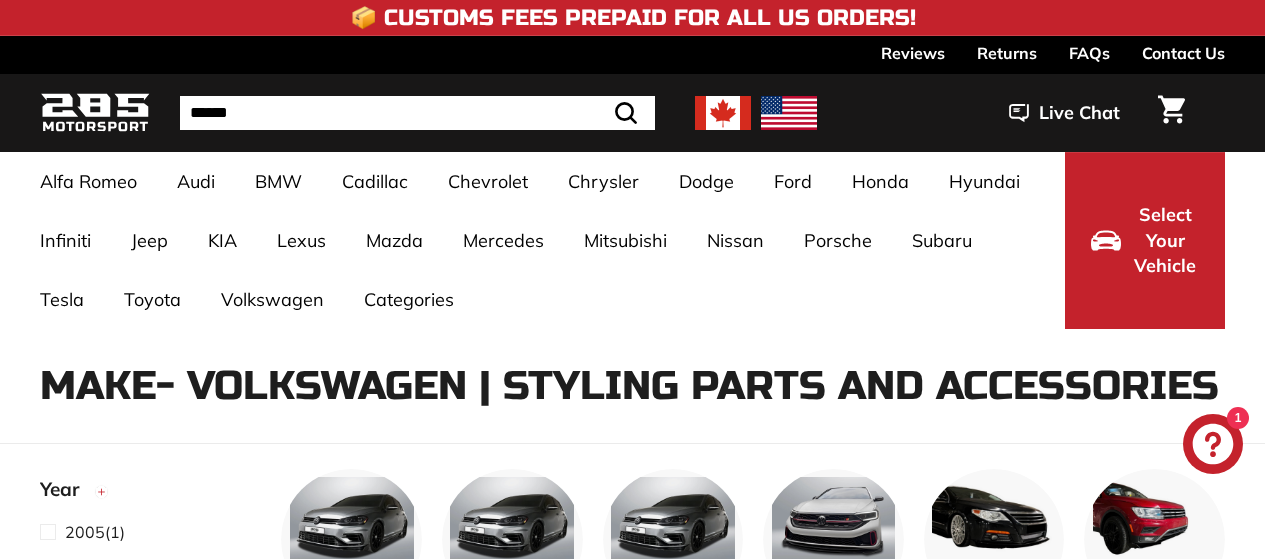 select on "**********" 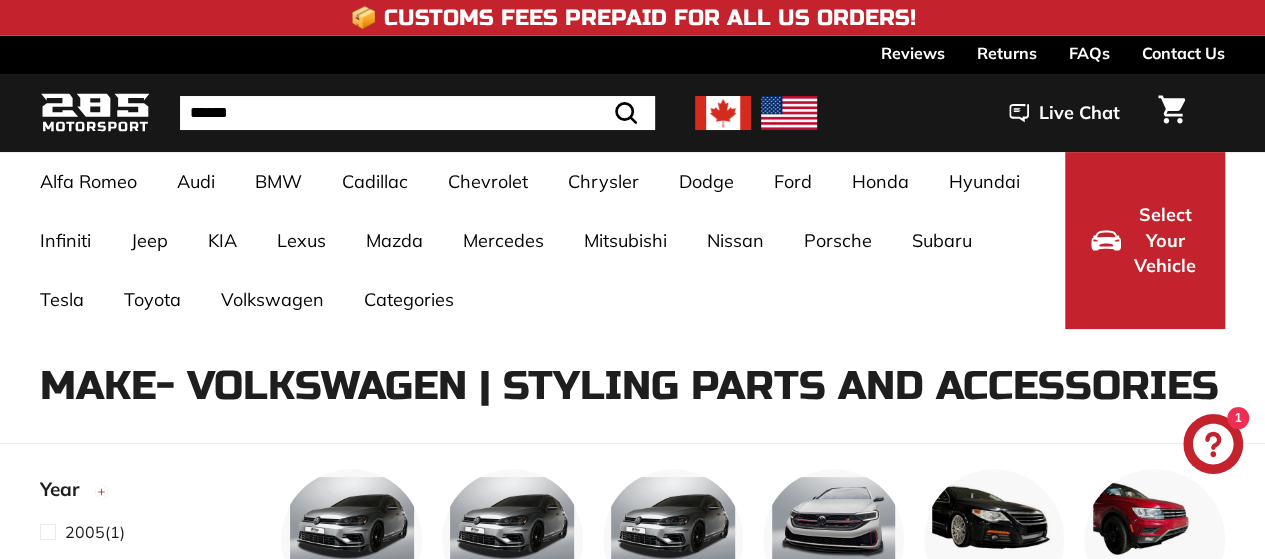 scroll, scrollTop: 0, scrollLeft: 0, axis: both 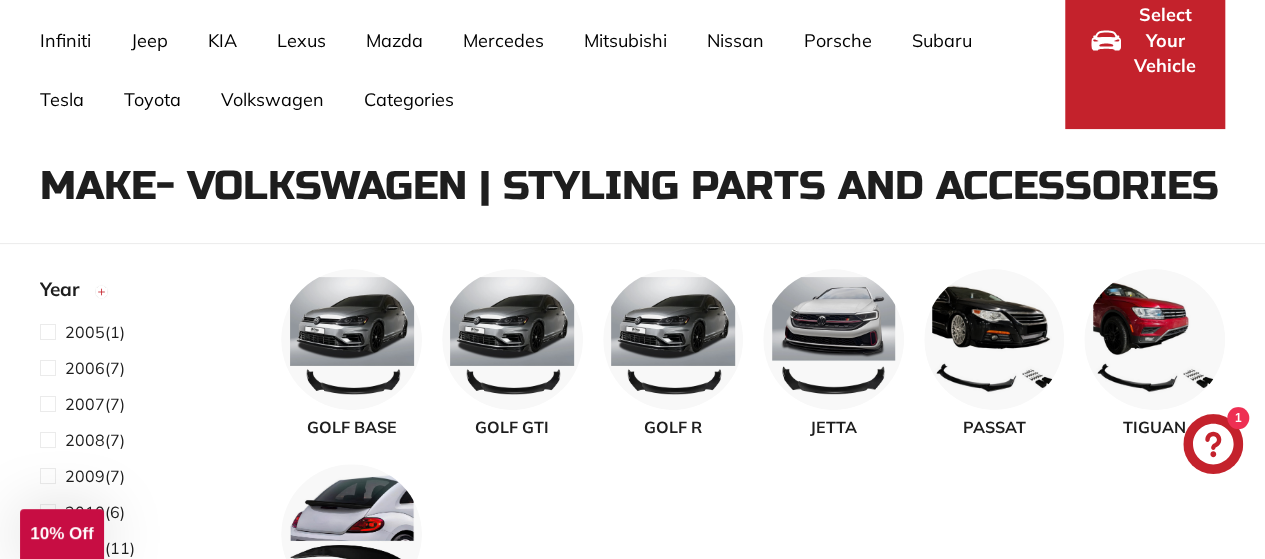 click on "JETTA" at bounding box center (833, 427) 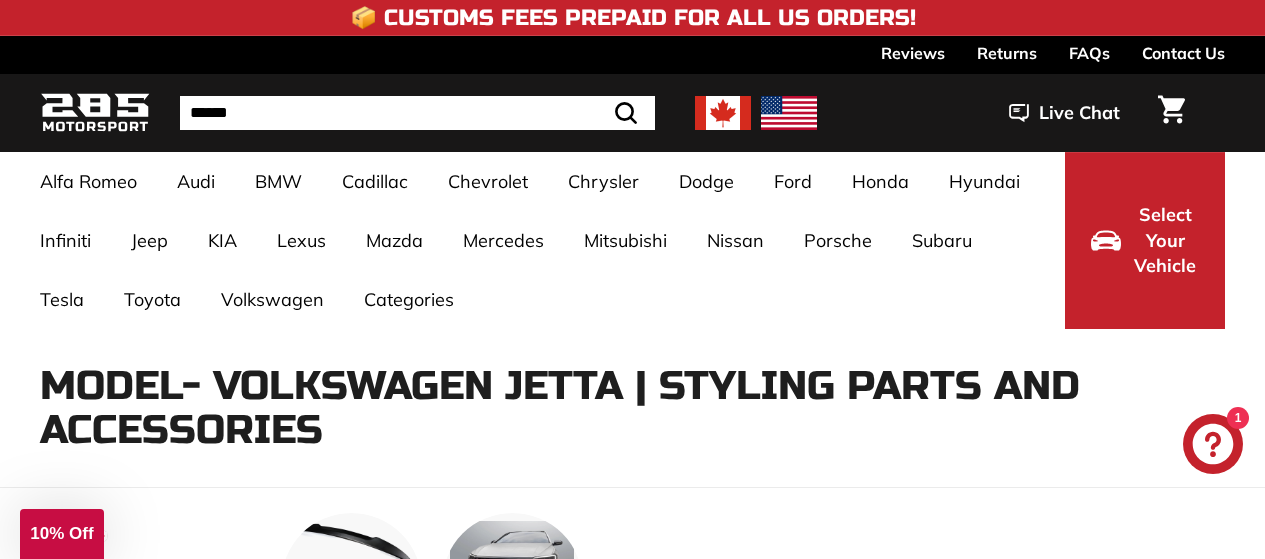 select on "**********" 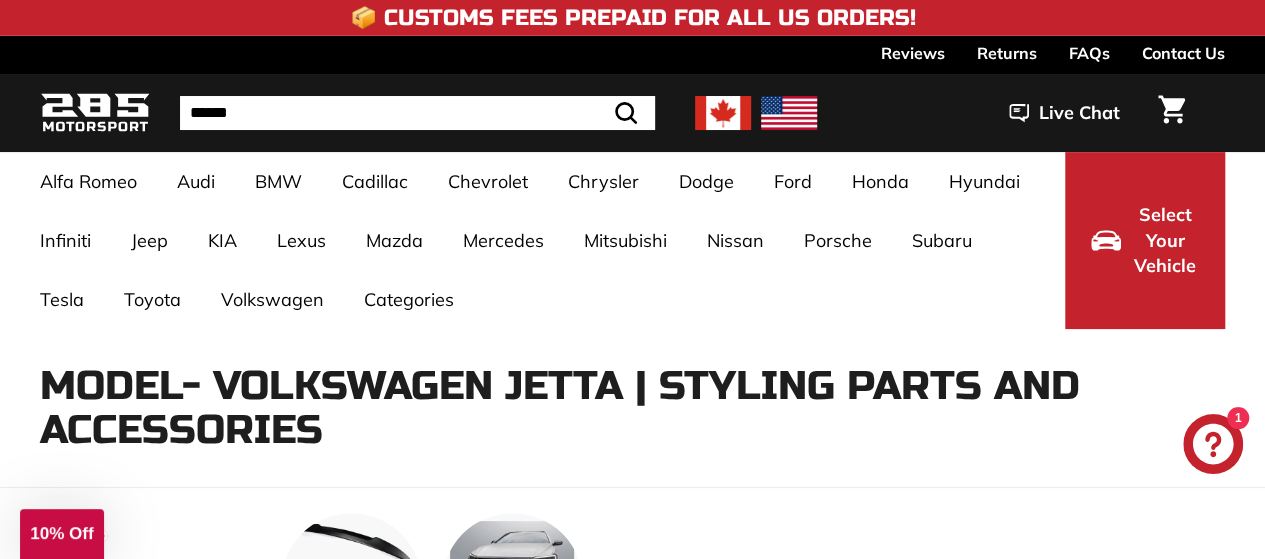 scroll, scrollTop: 0, scrollLeft: 0, axis: both 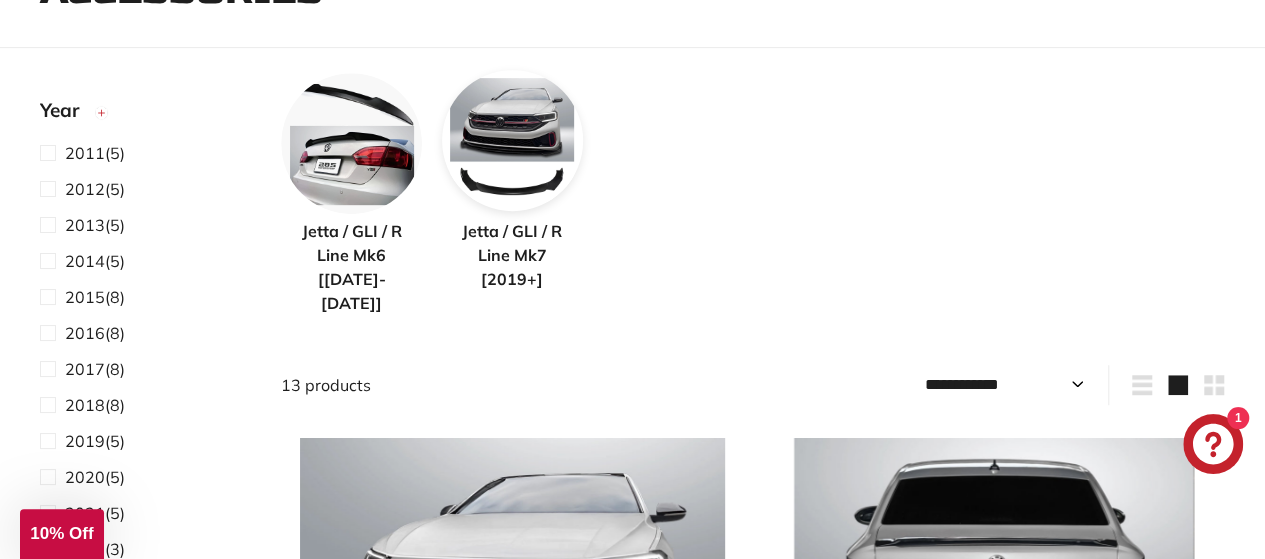 click at bounding box center [512, 140] 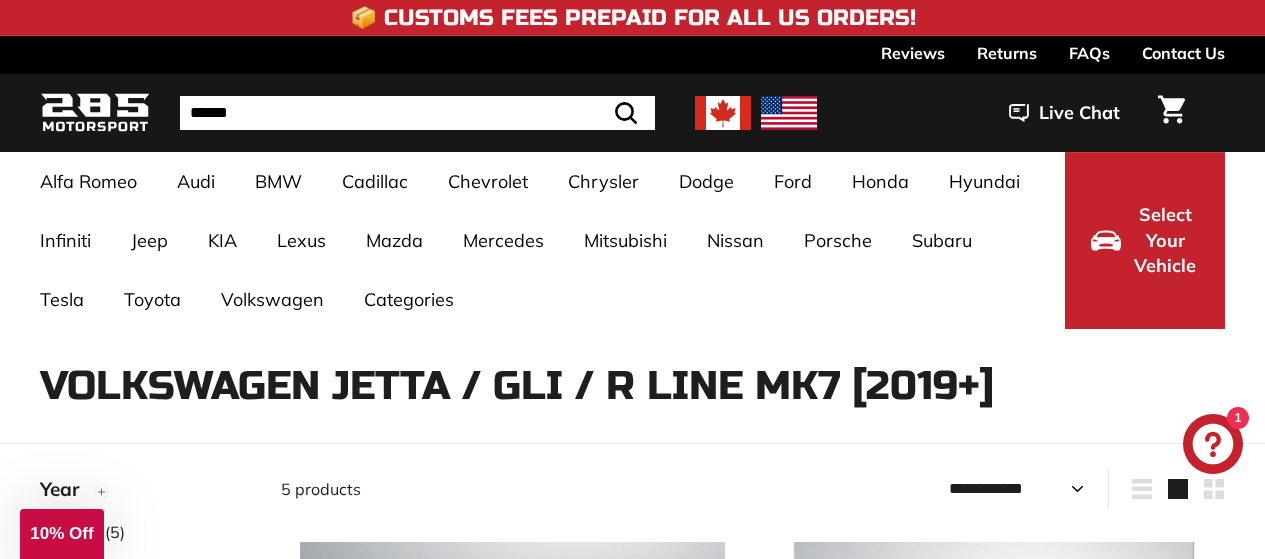 select on "**********" 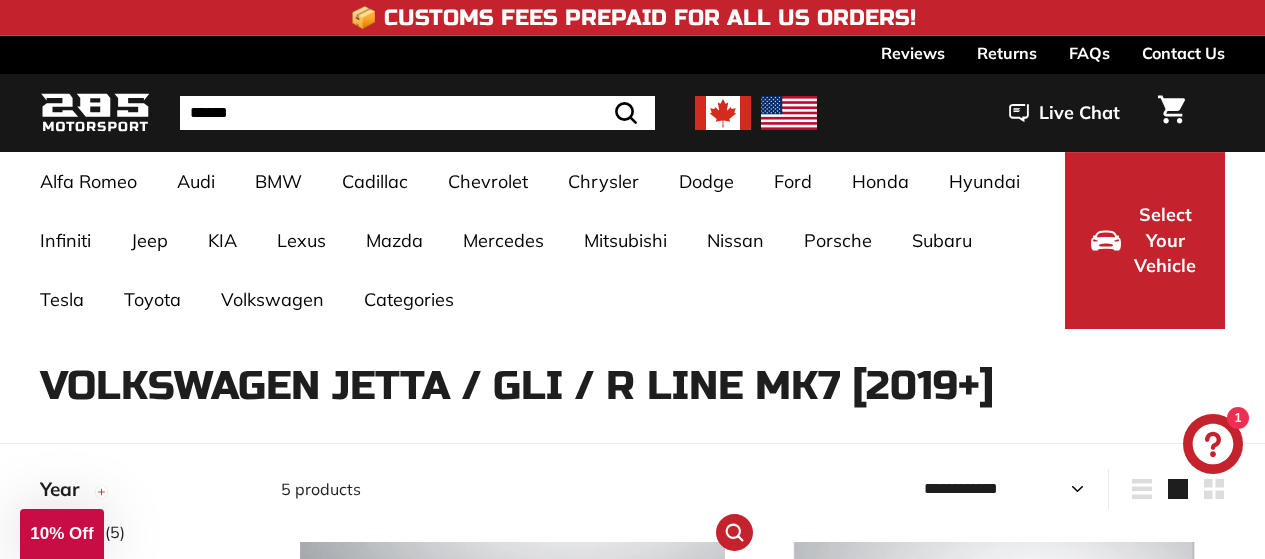 scroll, scrollTop: 218, scrollLeft: 0, axis: vertical 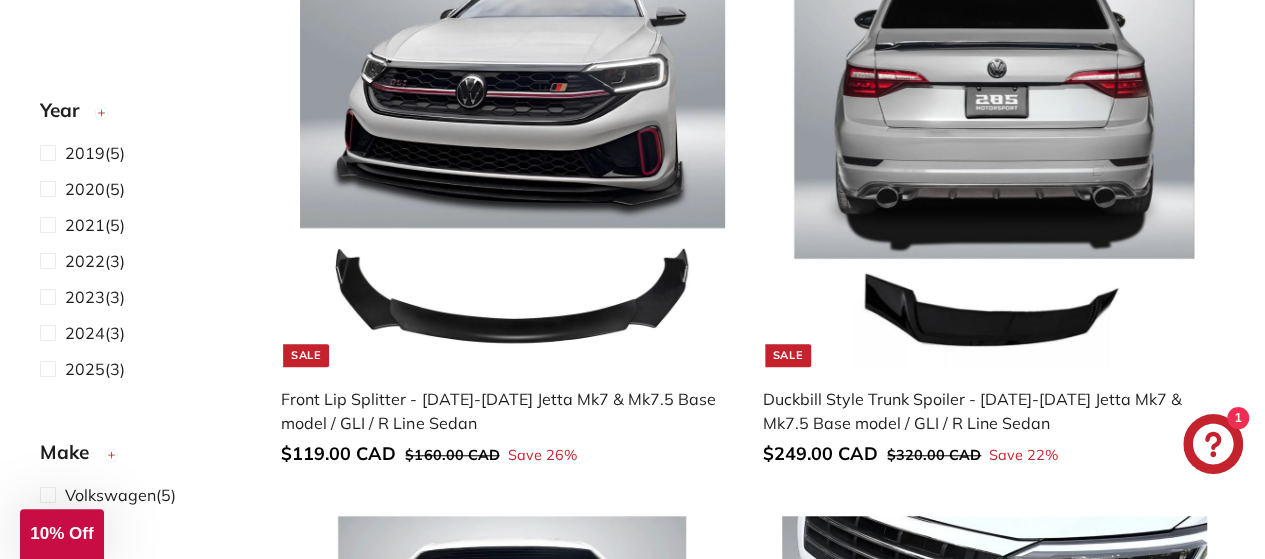 click at bounding box center (994, 154) 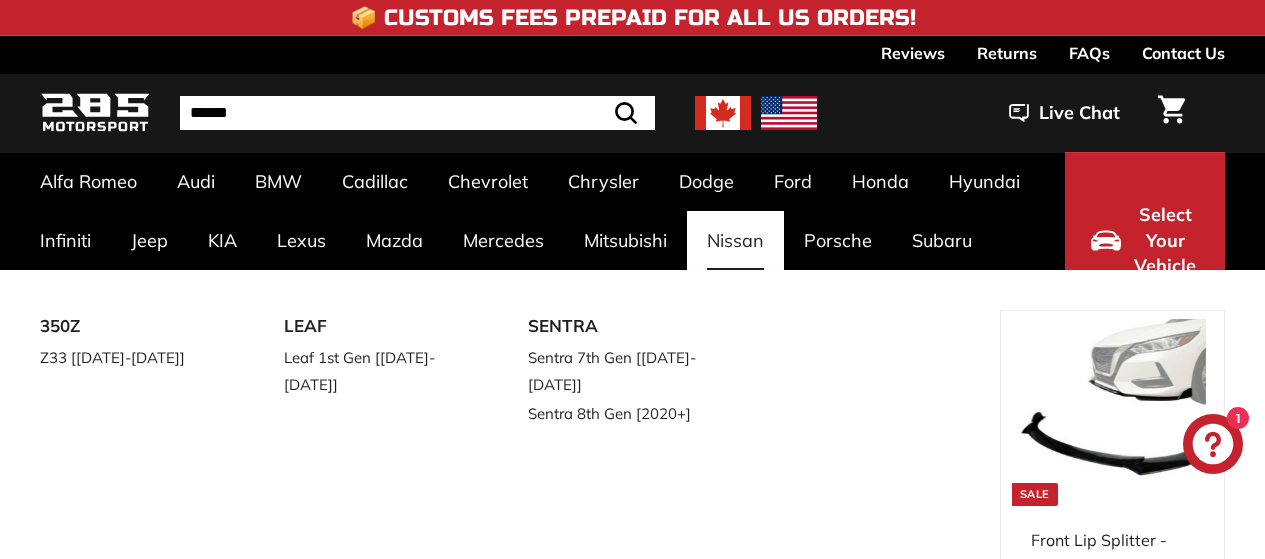 scroll, scrollTop: 0, scrollLeft: 0, axis: both 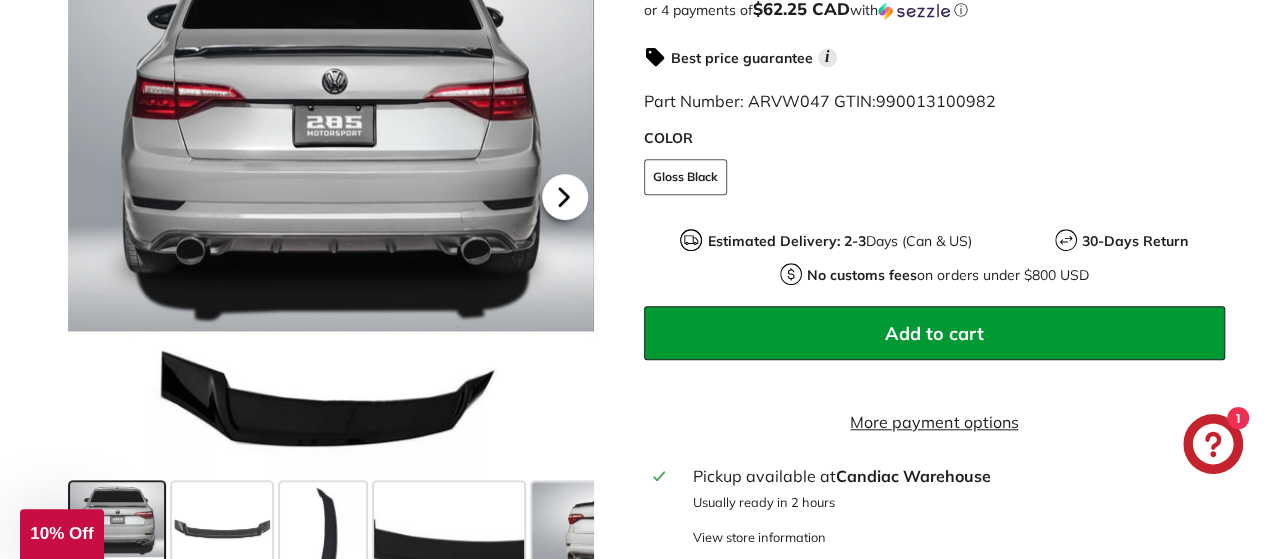 click 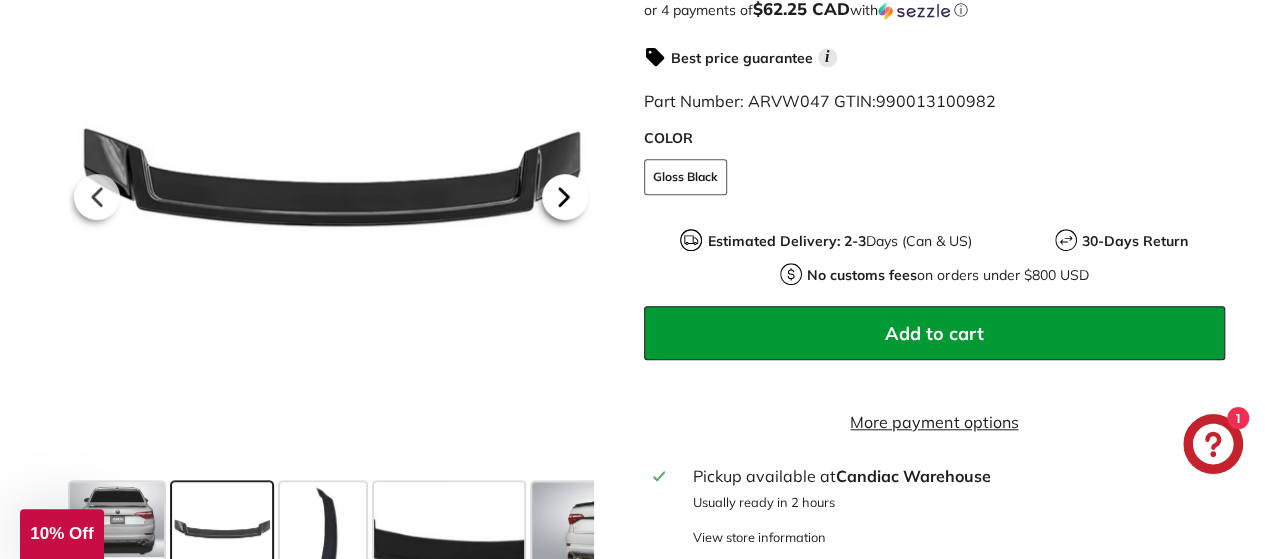 click 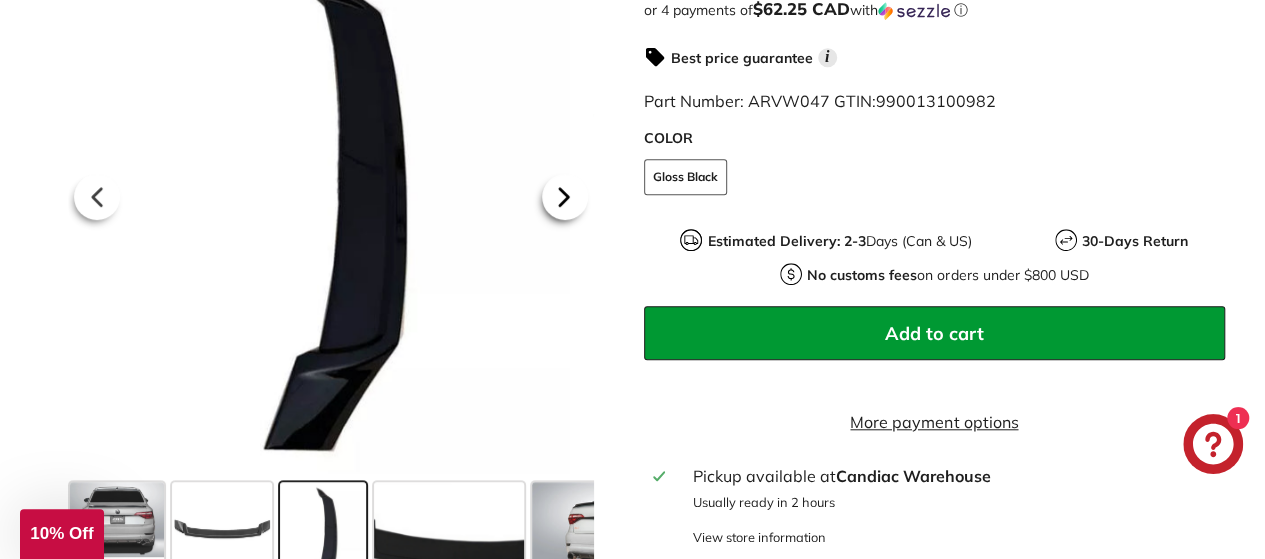 click 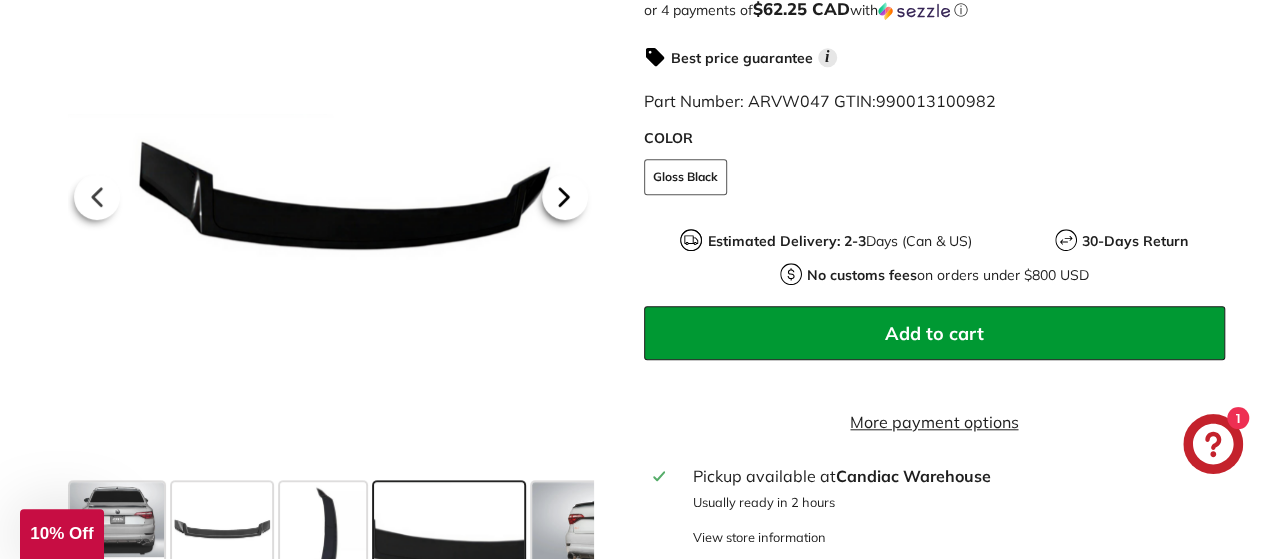 click 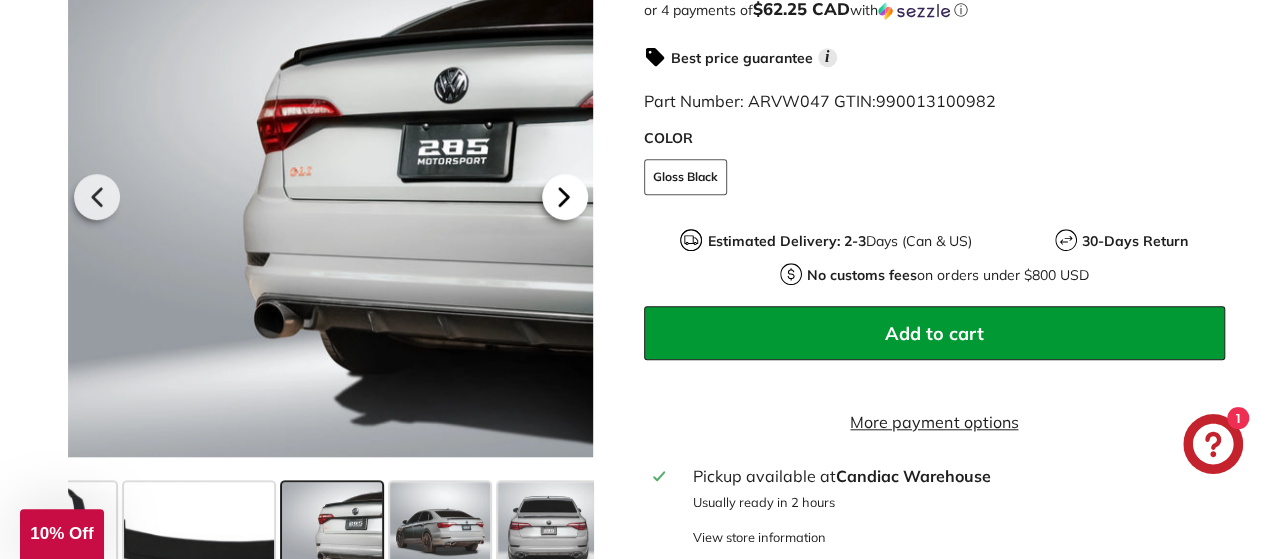 scroll, scrollTop: 0, scrollLeft: 251, axis: horizontal 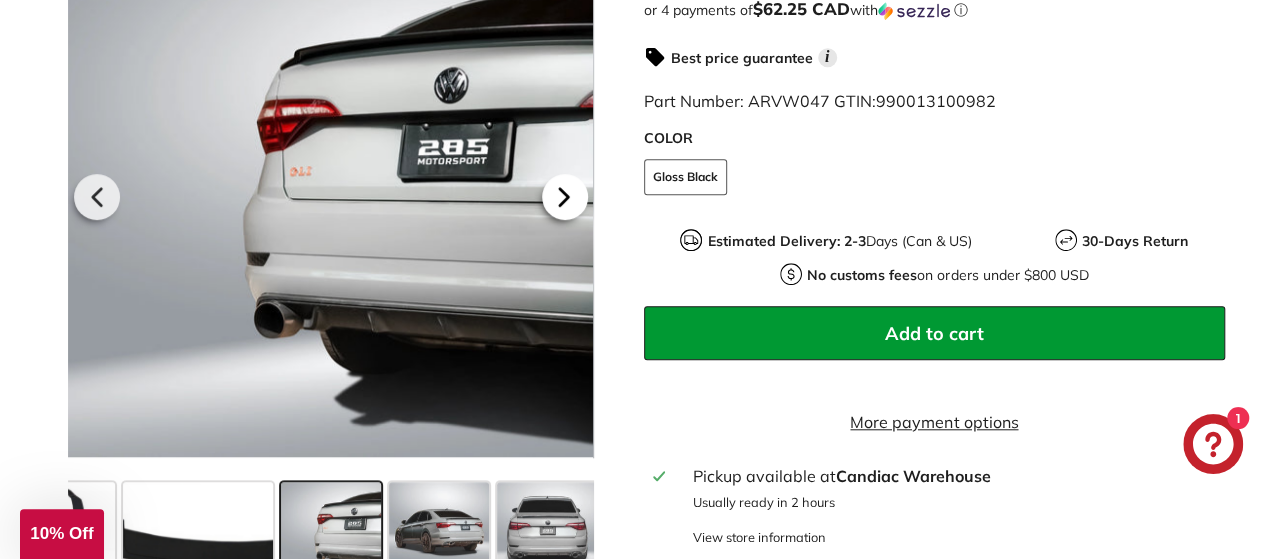 click 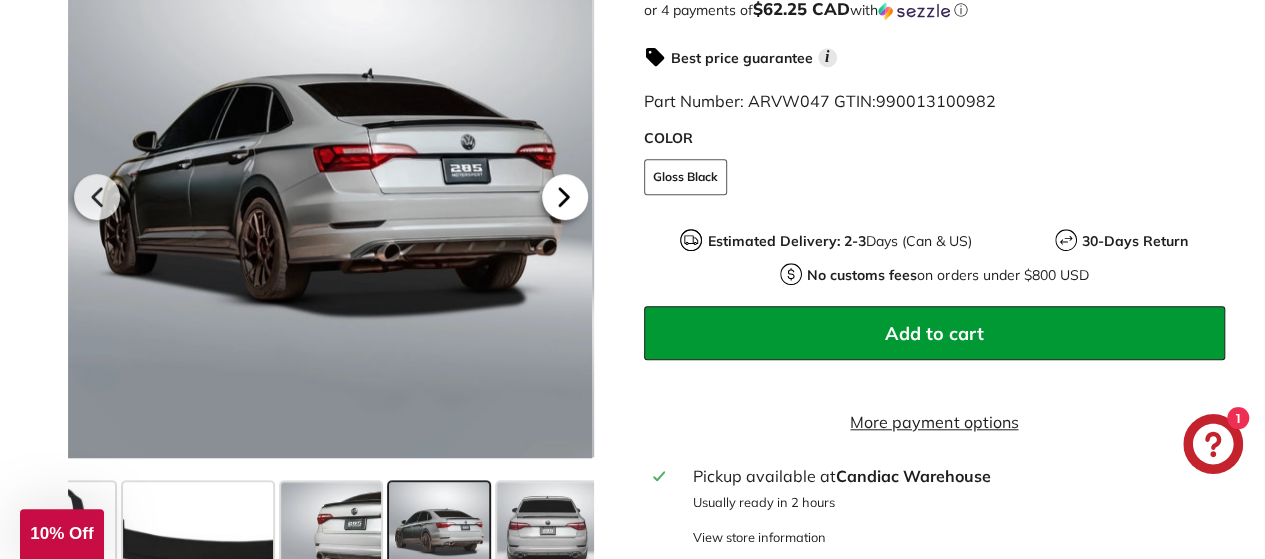 click 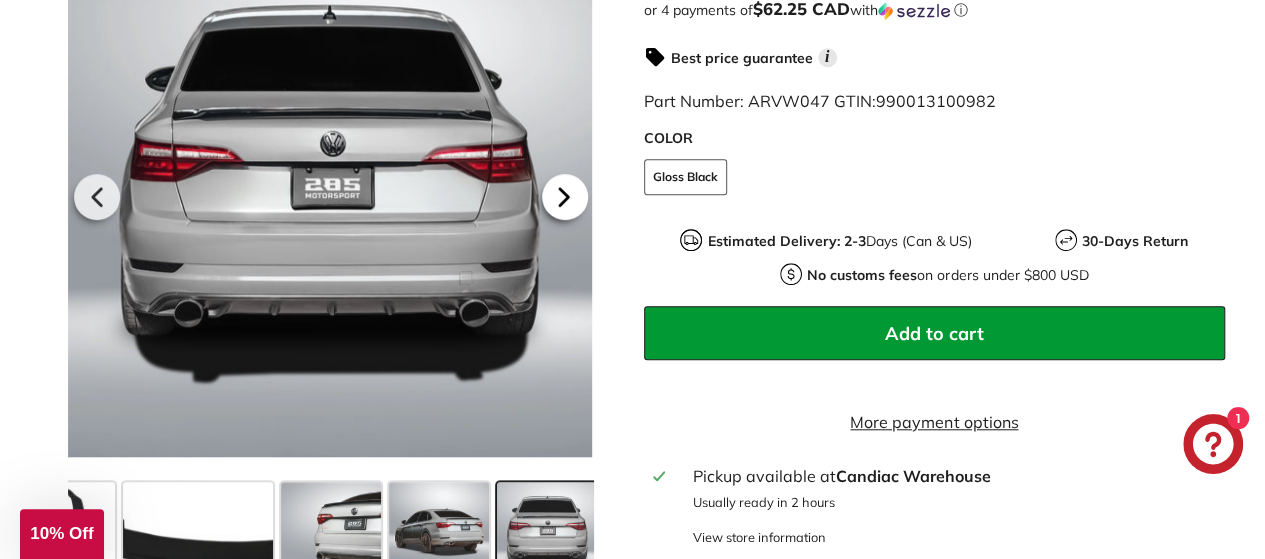 scroll, scrollTop: 0, scrollLeft: 365, axis: horizontal 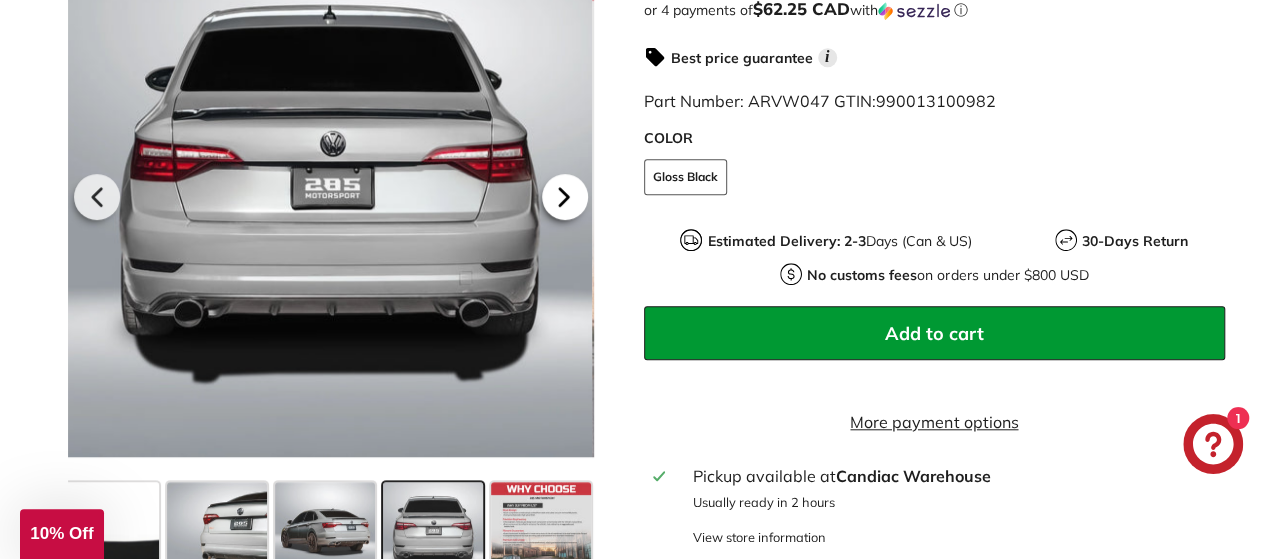 click 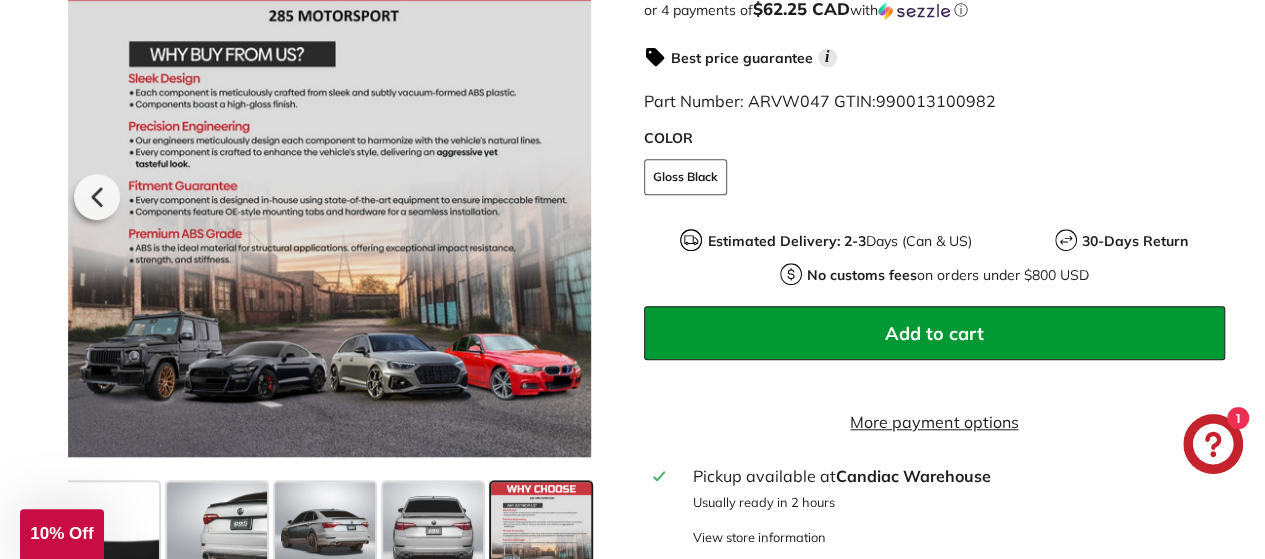 click at bounding box center (328, 194) 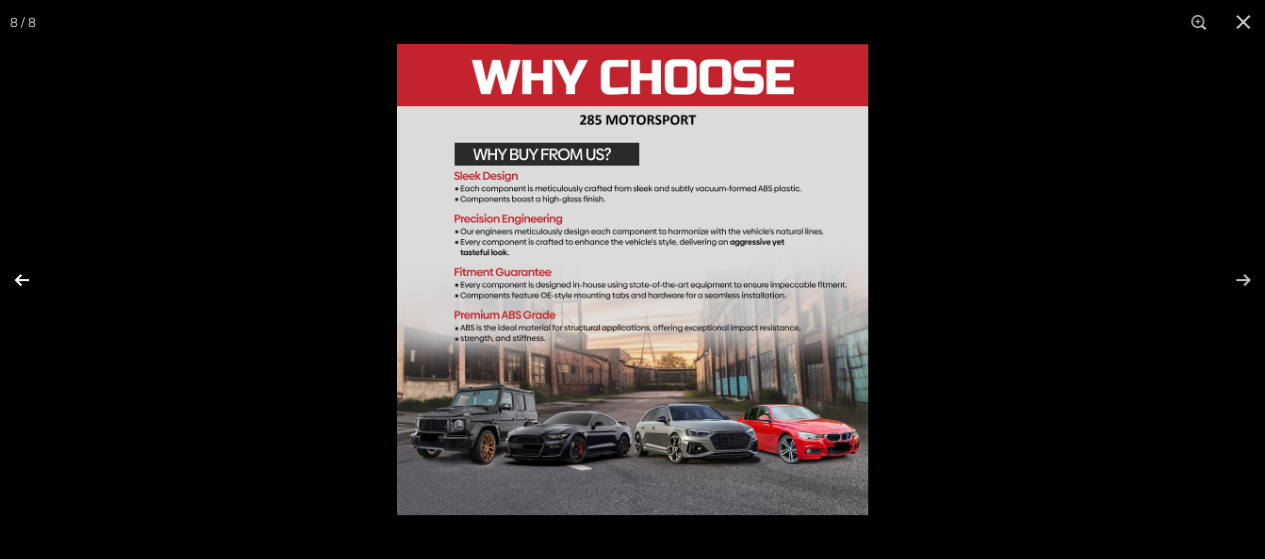 click at bounding box center (35, 280) 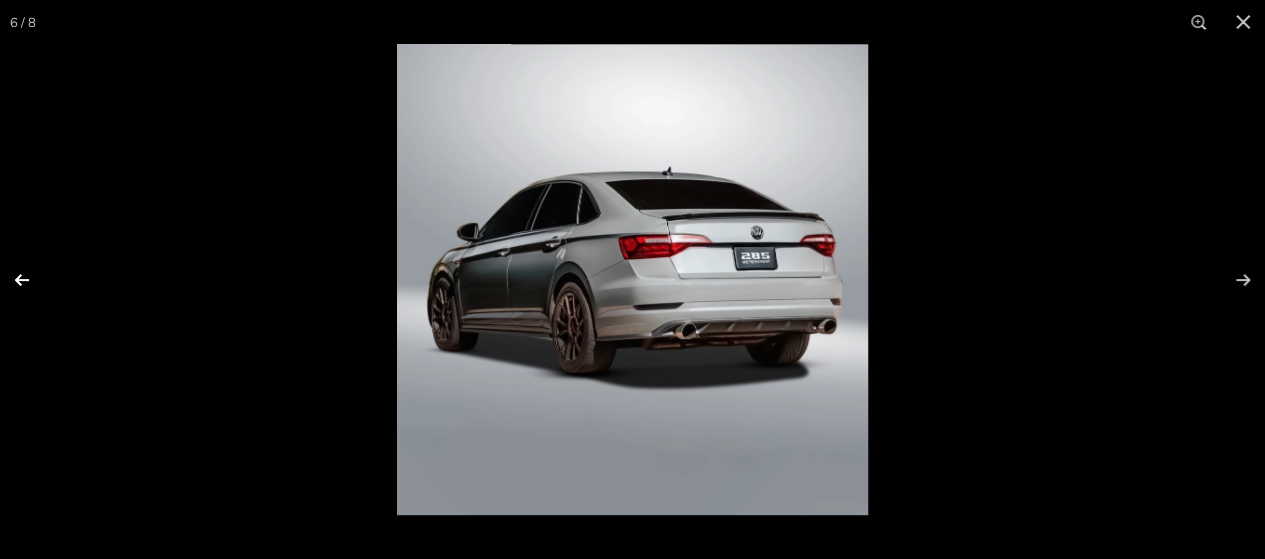 click at bounding box center [35, 280] 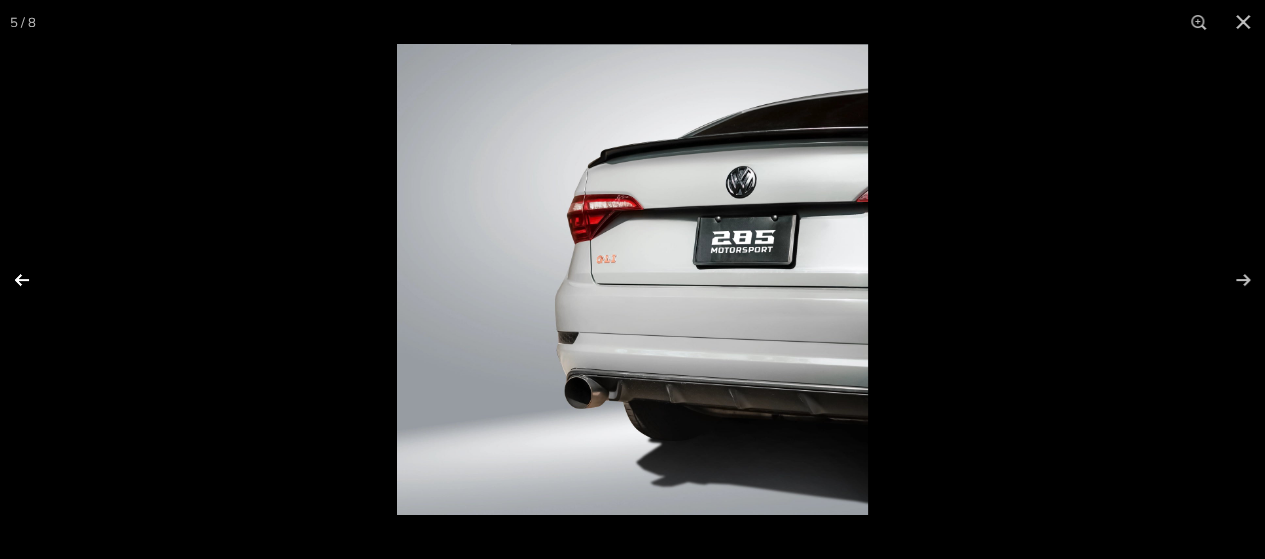 click at bounding box center [35, 280] 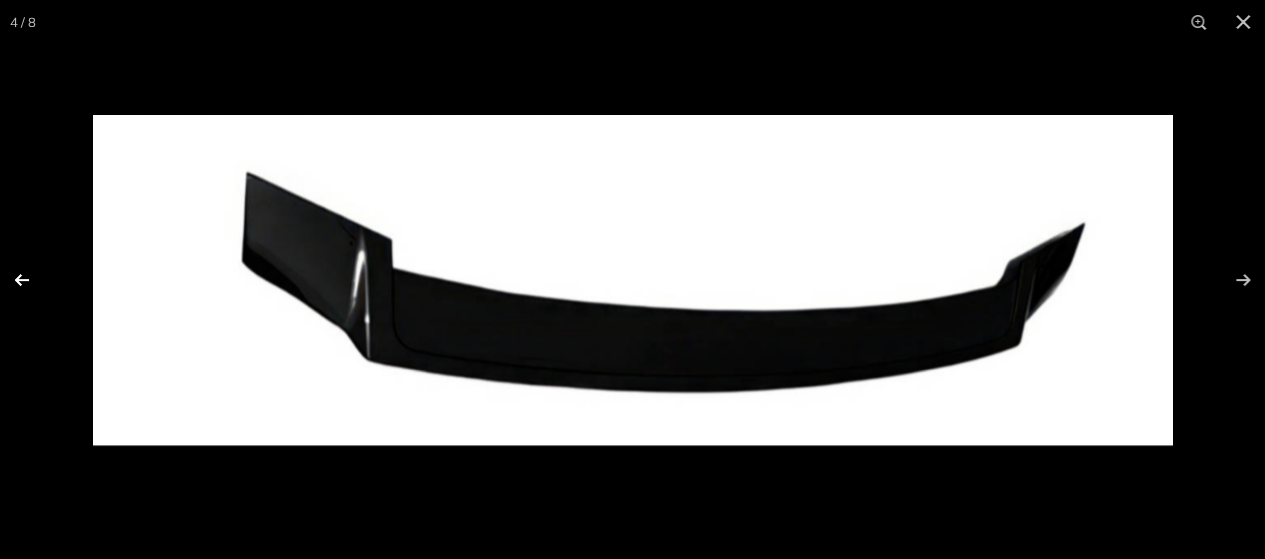 click at bounding box center [35, 280] 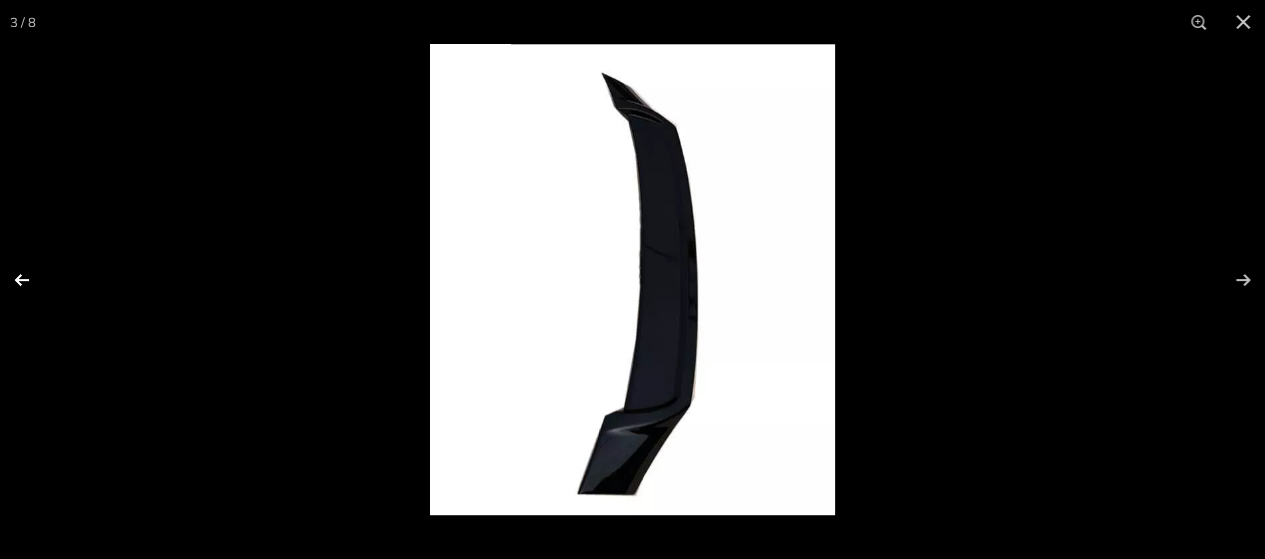 click at bounding box center (35, 280) 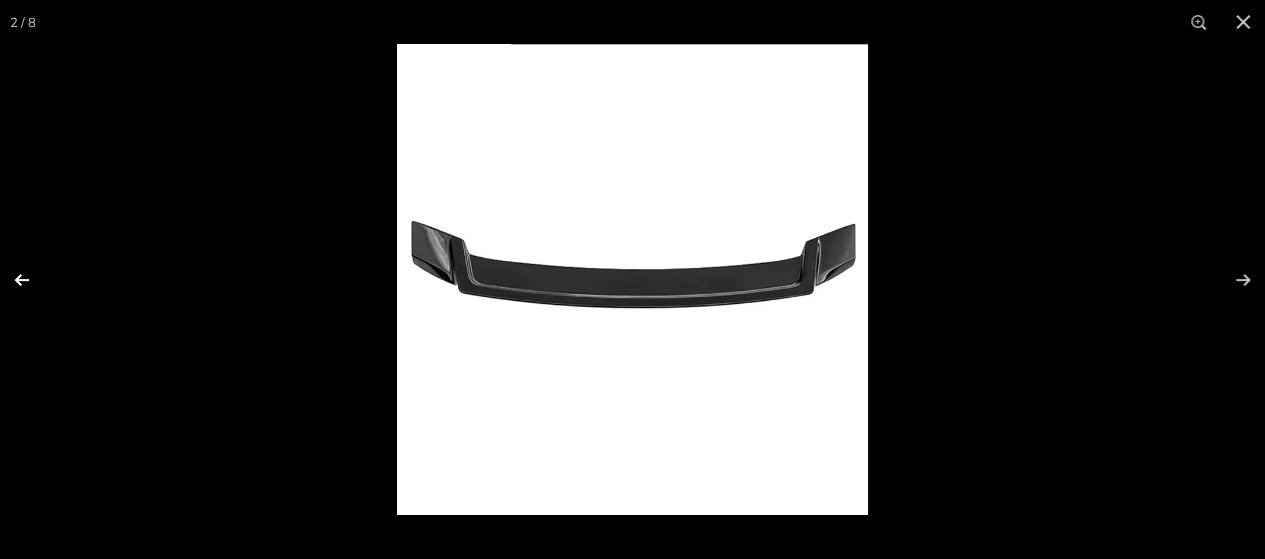 scroll, scrollTop: 0, scrollLeft: 0, axis: both 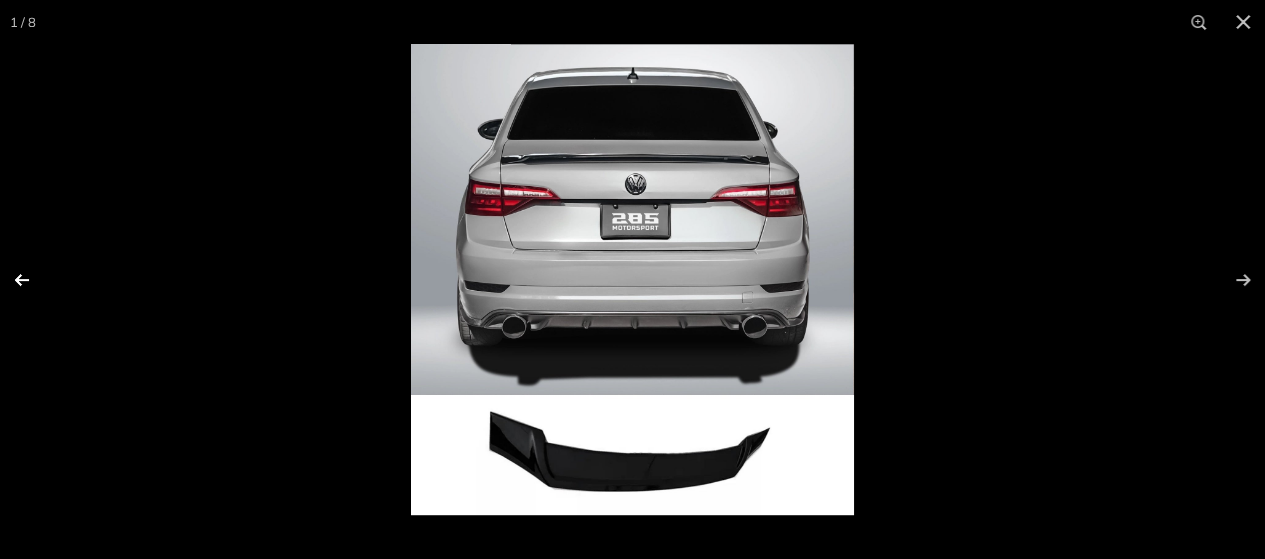 click at bounding box center (35, 280) 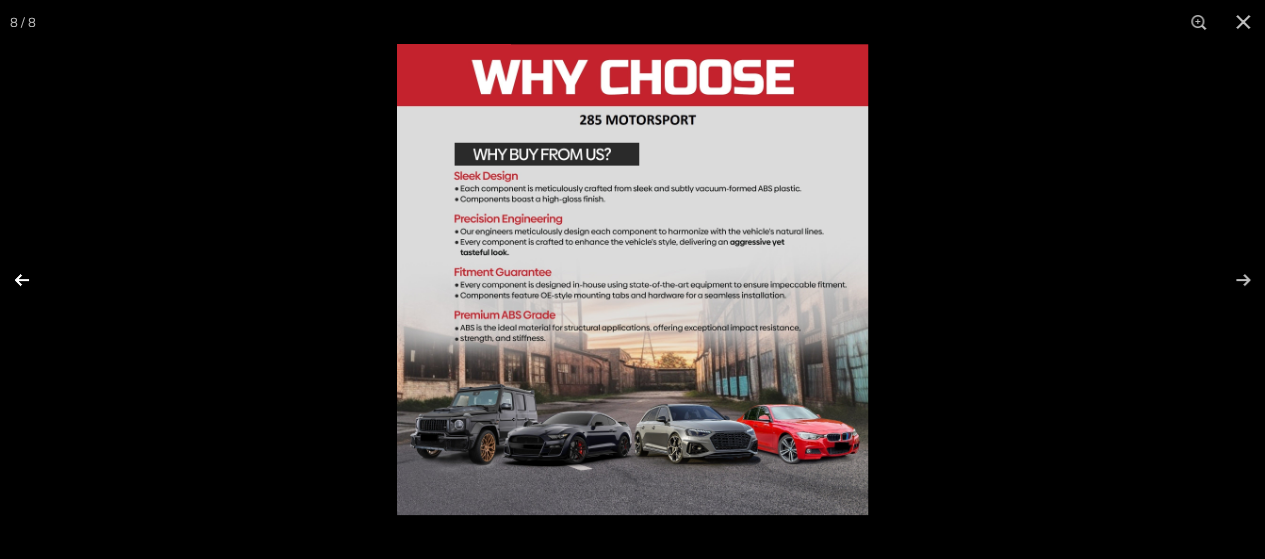 scroll, scrollTop: 0, scrollLeft: 365, axis: horizontal 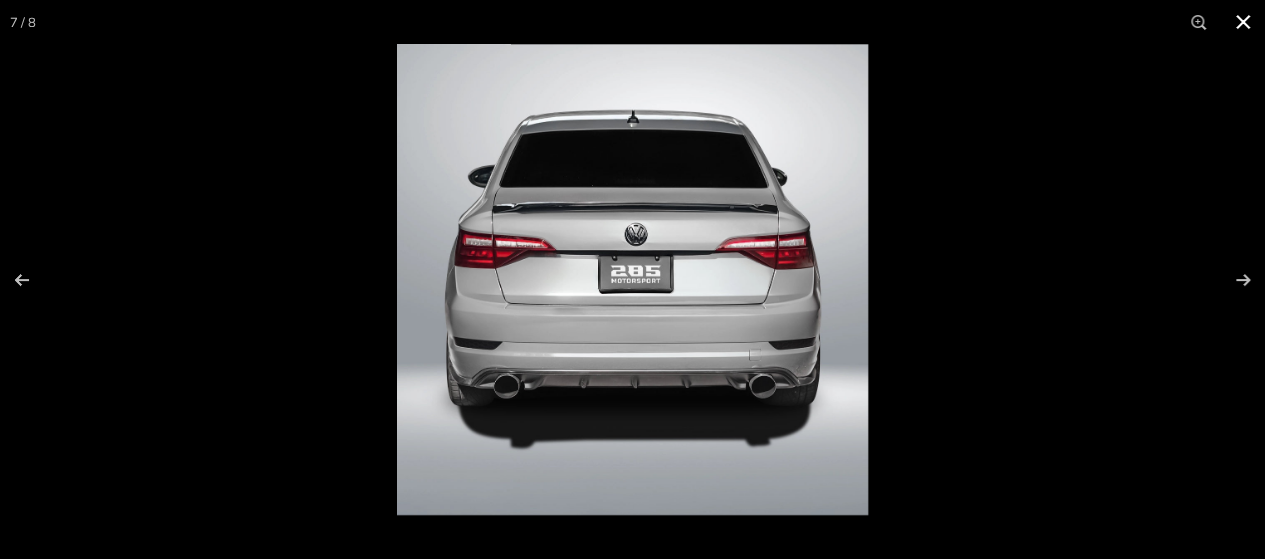 click at bounding box center (1243, 22) 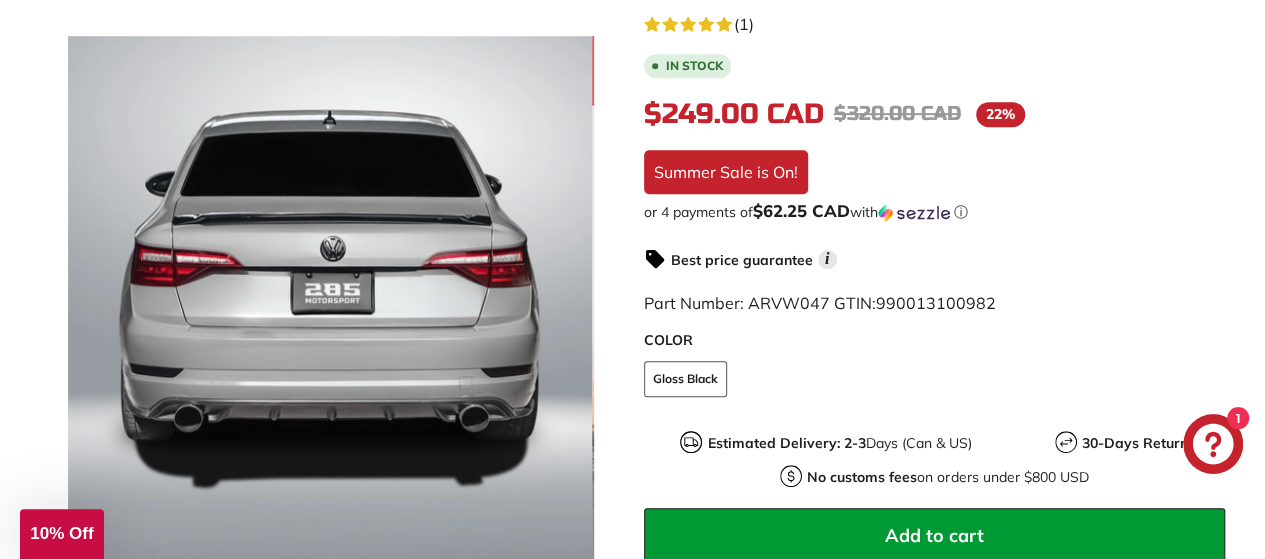 scroll, scrollTop: 100, scrollLeft: 0, axis: vertical 